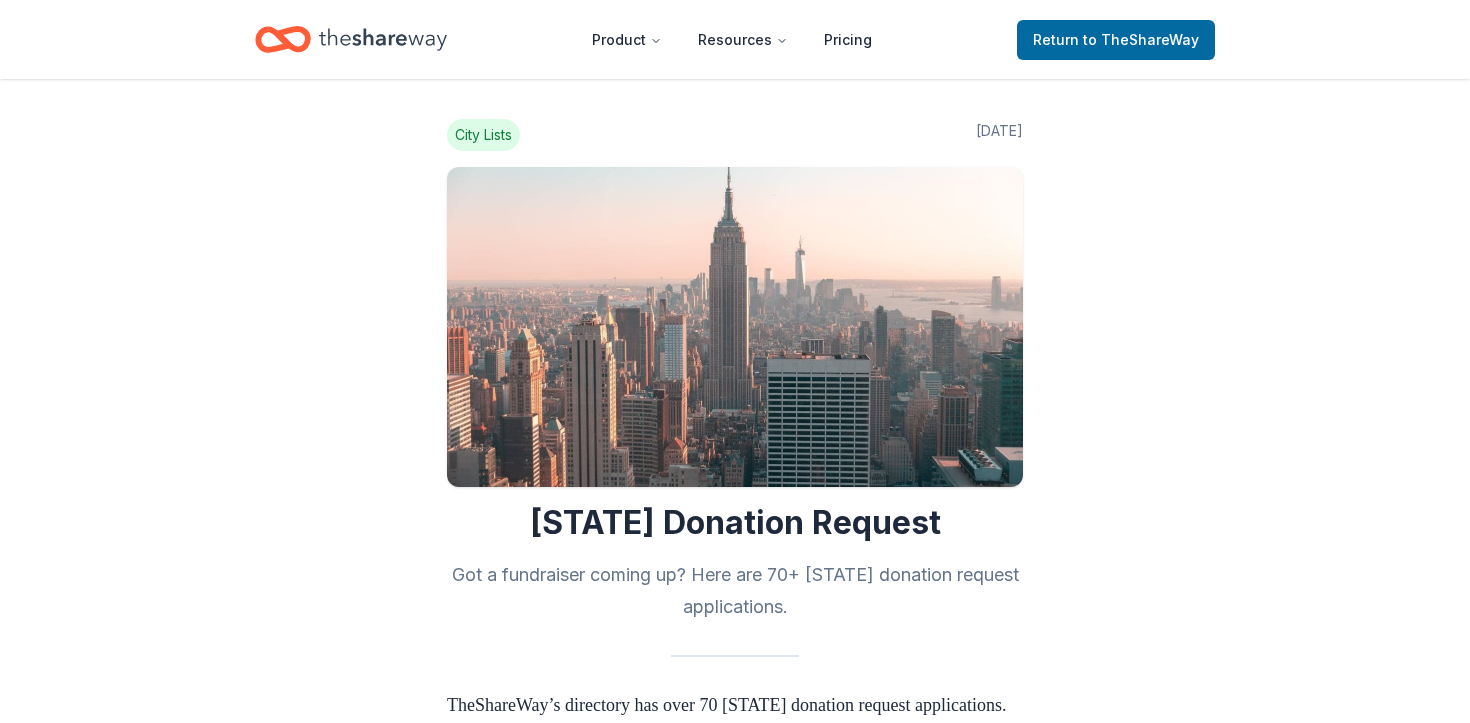 scroll, scrollTop: 1985, scrollLeft: 0, axis: vertical 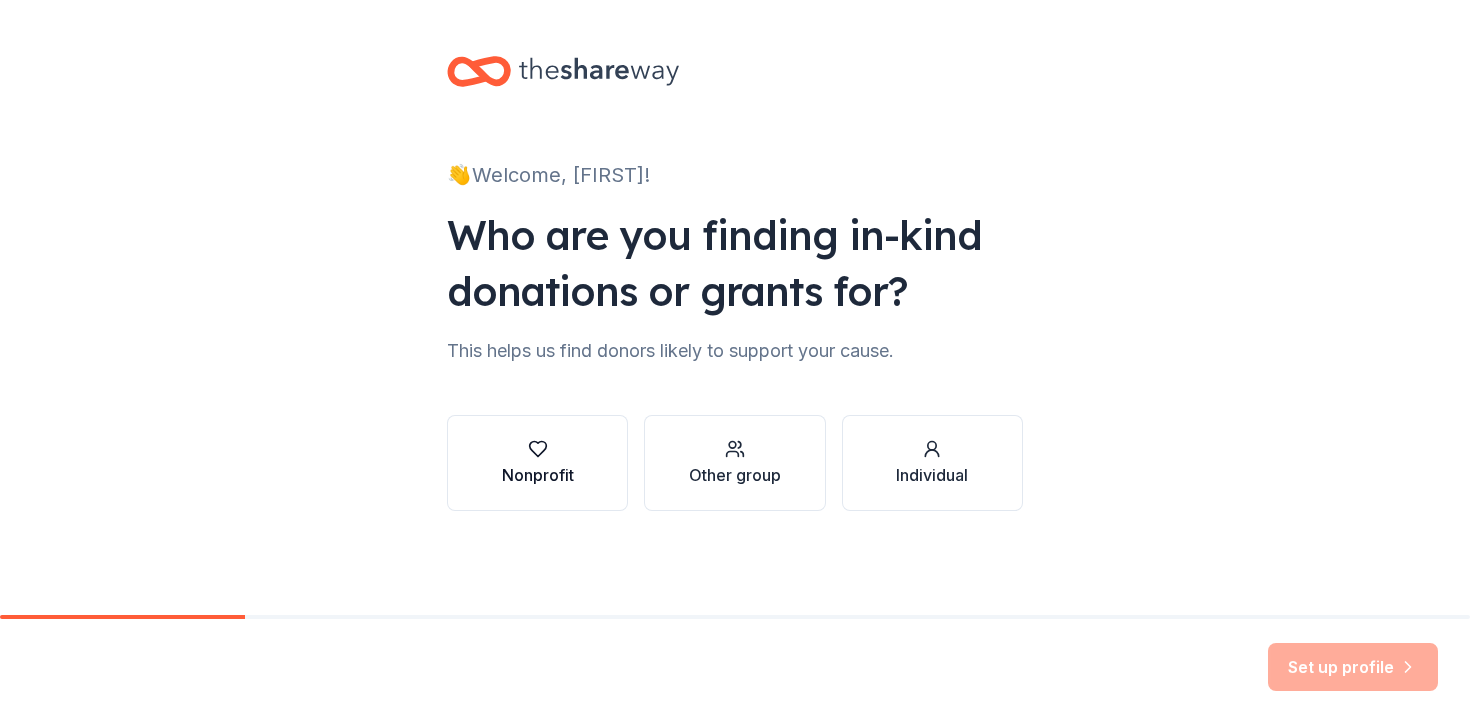 click on "Nonprofit" at bounding box center (538, 475) 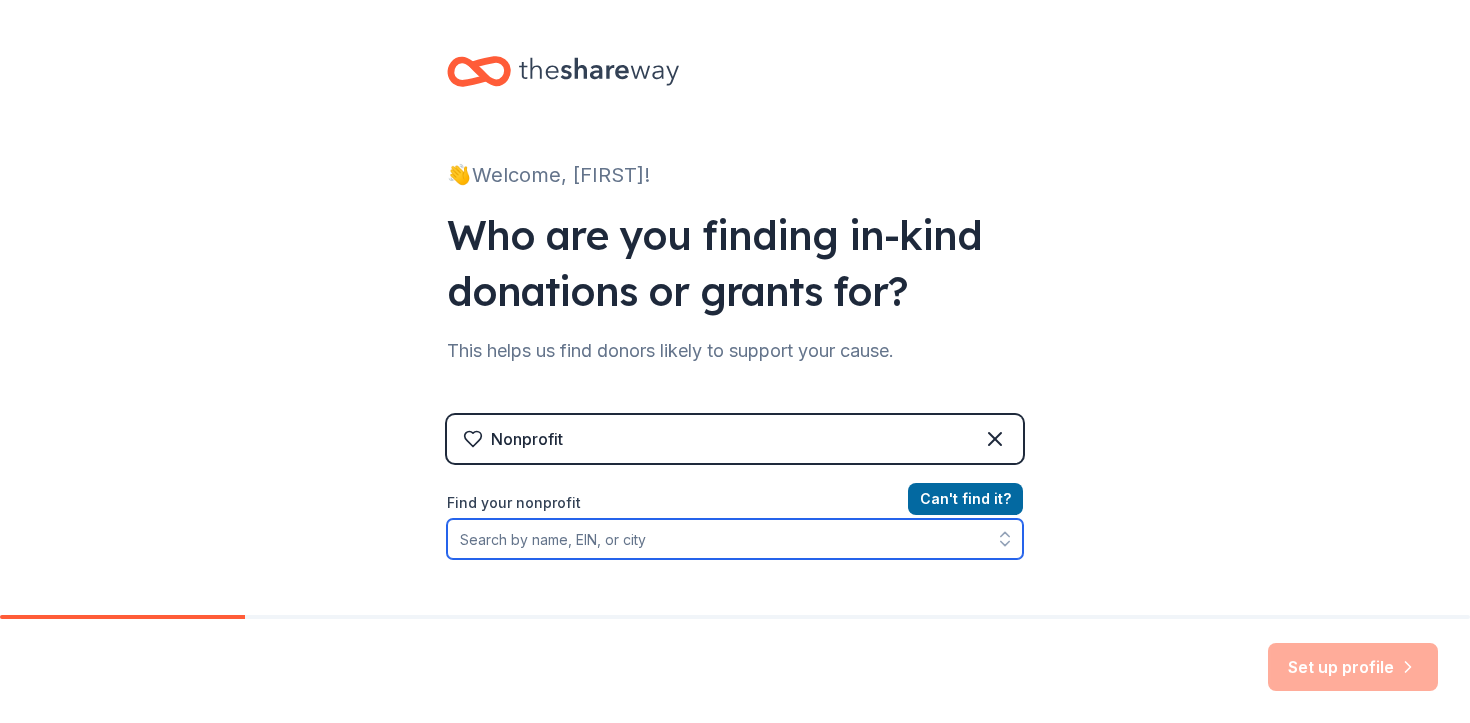 click on "Find your nonprofit" at bounding box center [735, 539] 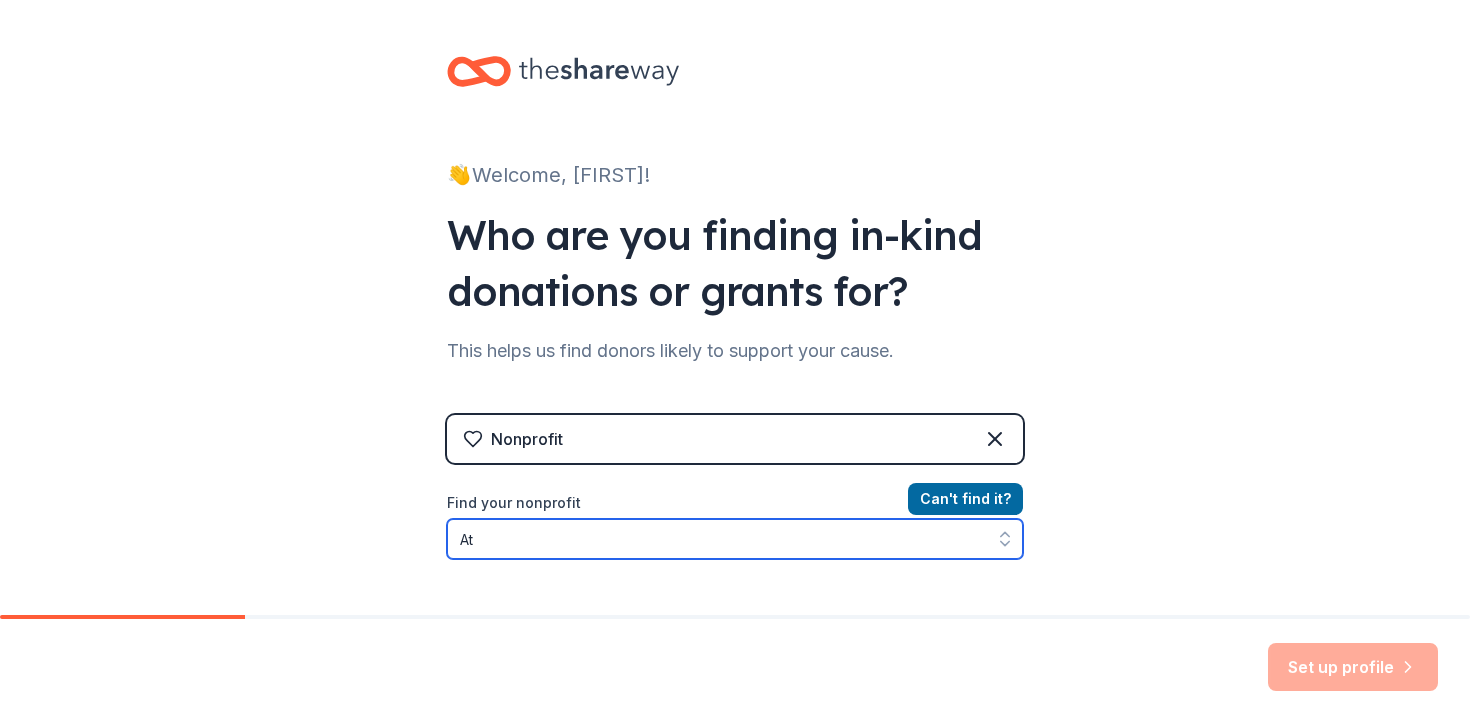 type on "A" 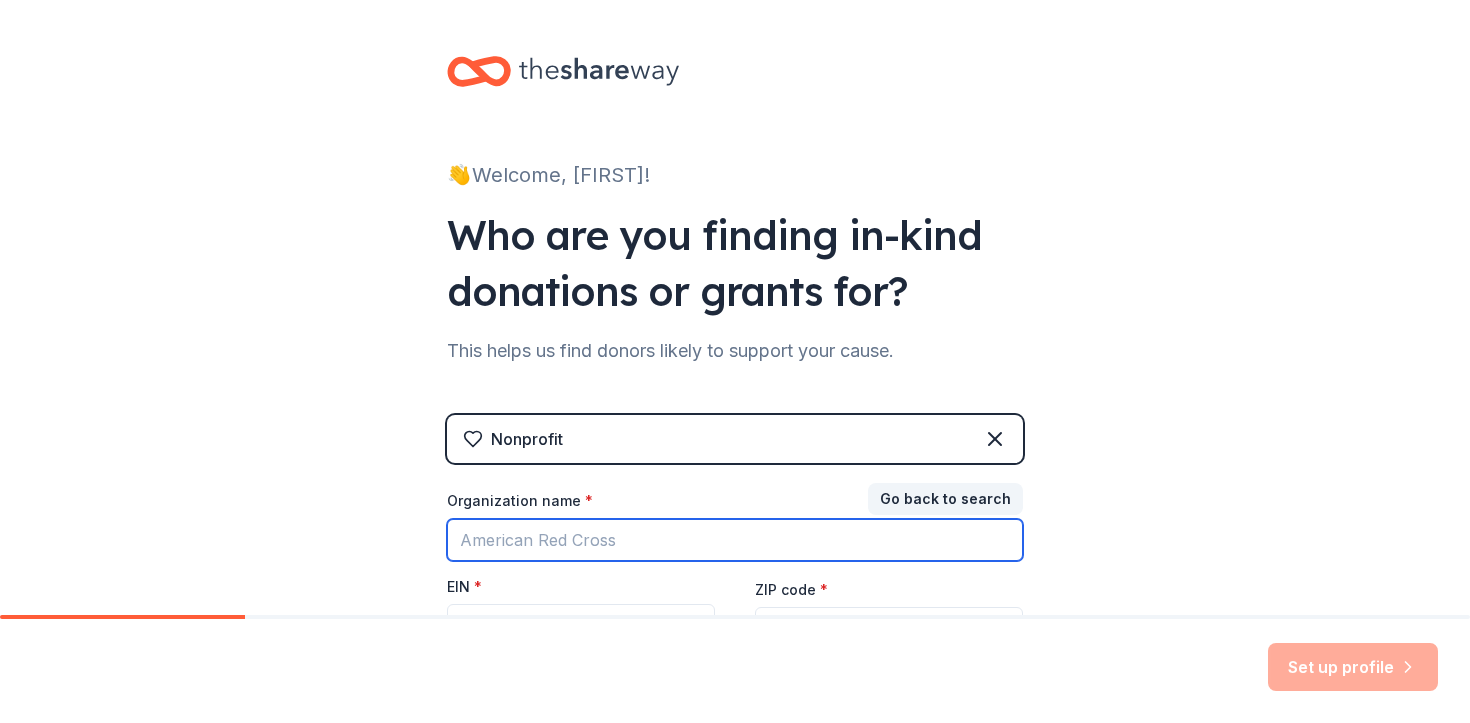 click on "Organization name *" at bounding box center [735, 540] 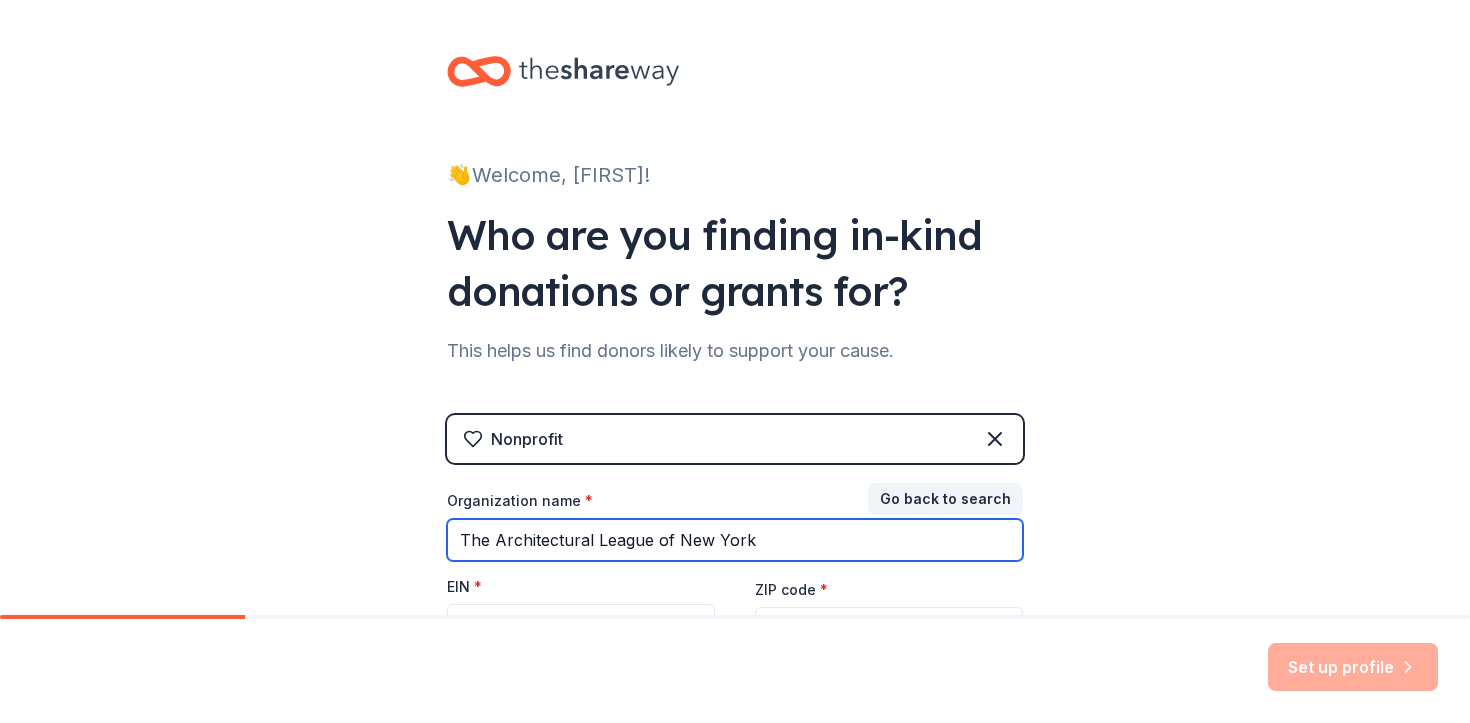 type on "The Architectural League of New York" 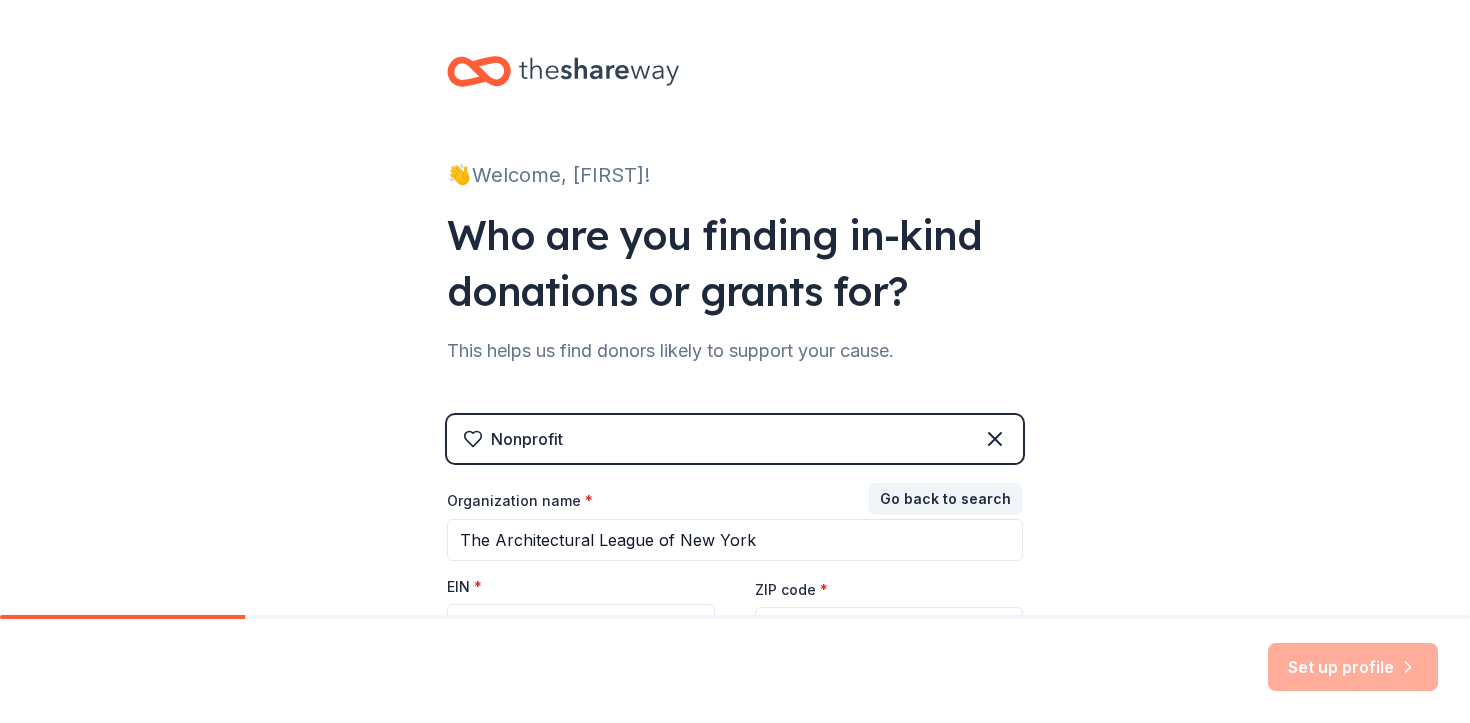 click on "Nonprofit" at bounding box center (735, 439) 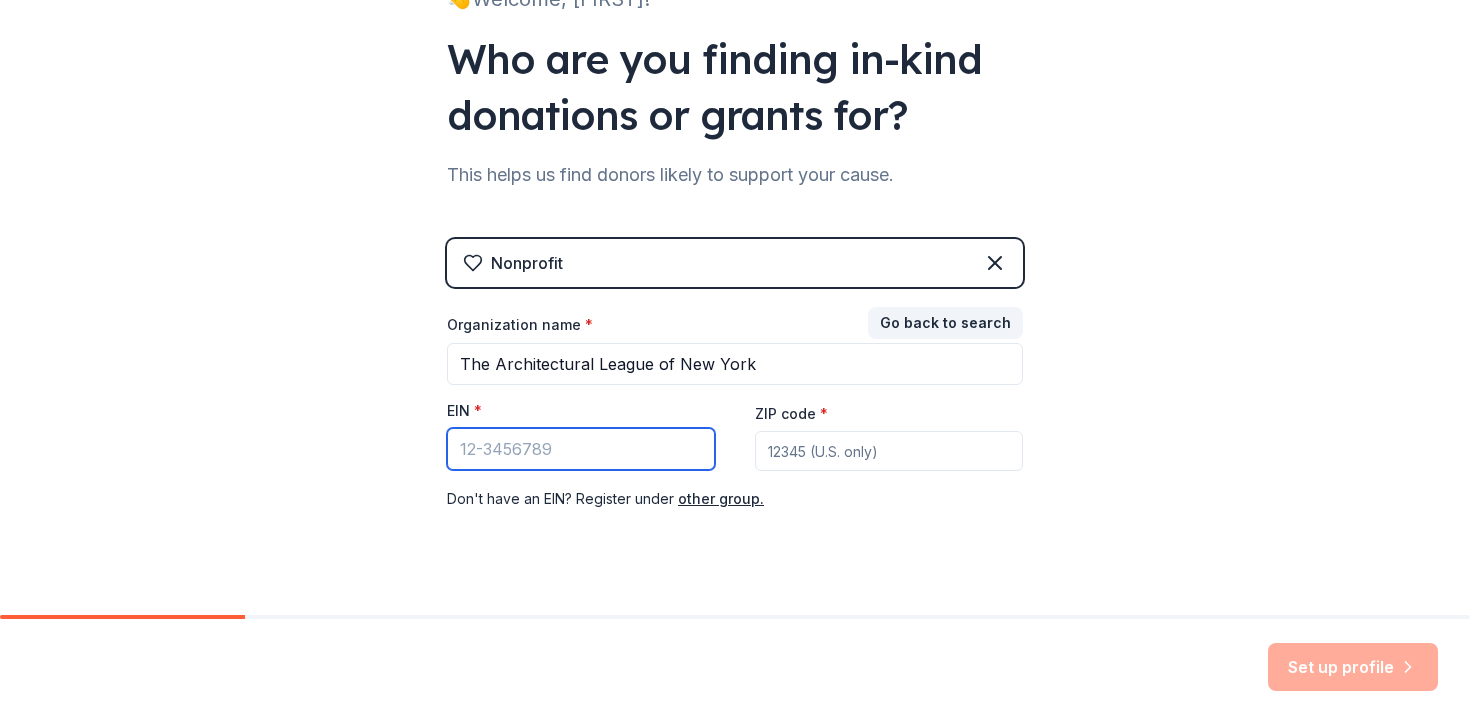 click on "EIN *" at bounding box center [581, 449] 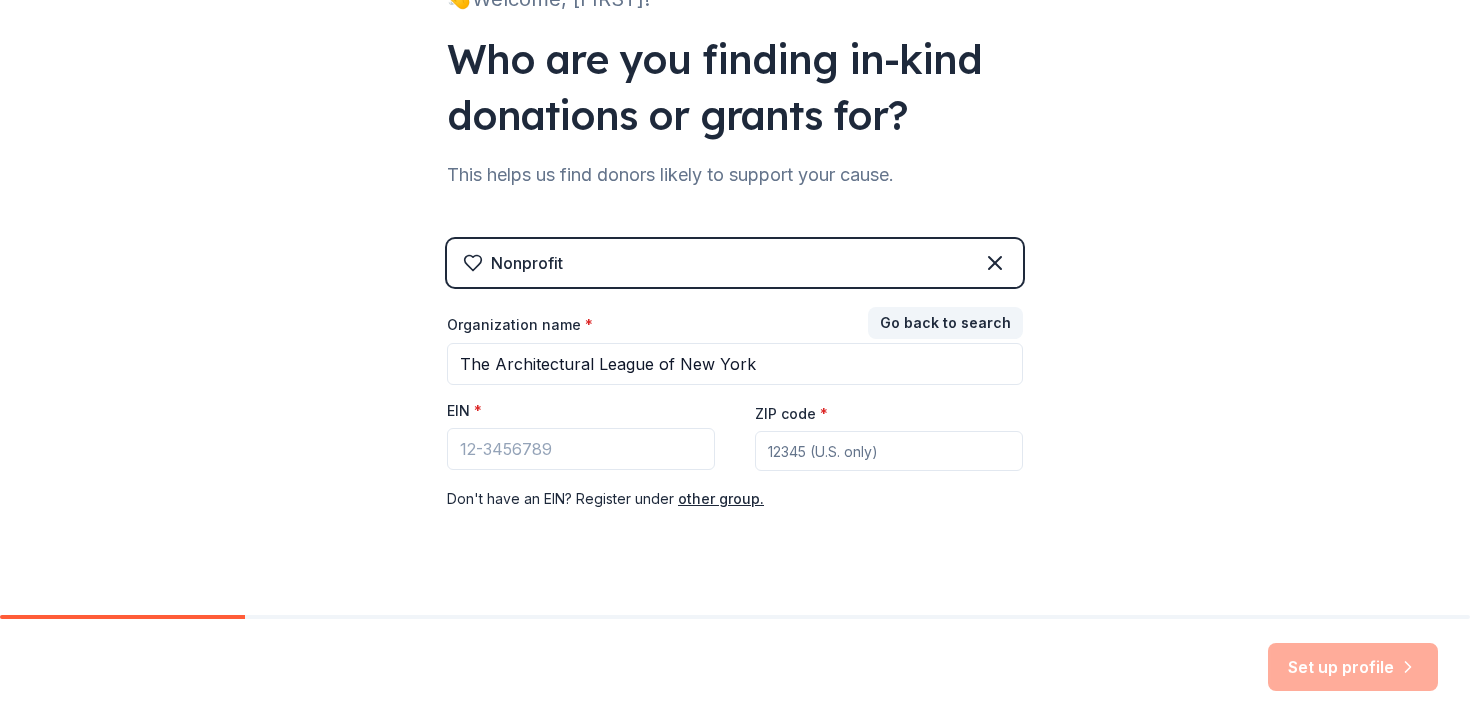 click on "Organization name * The Architectural League of New York EIN * ZIP code * Don ' t have an EIN? Register under other group." at bounding box center [735, 413] 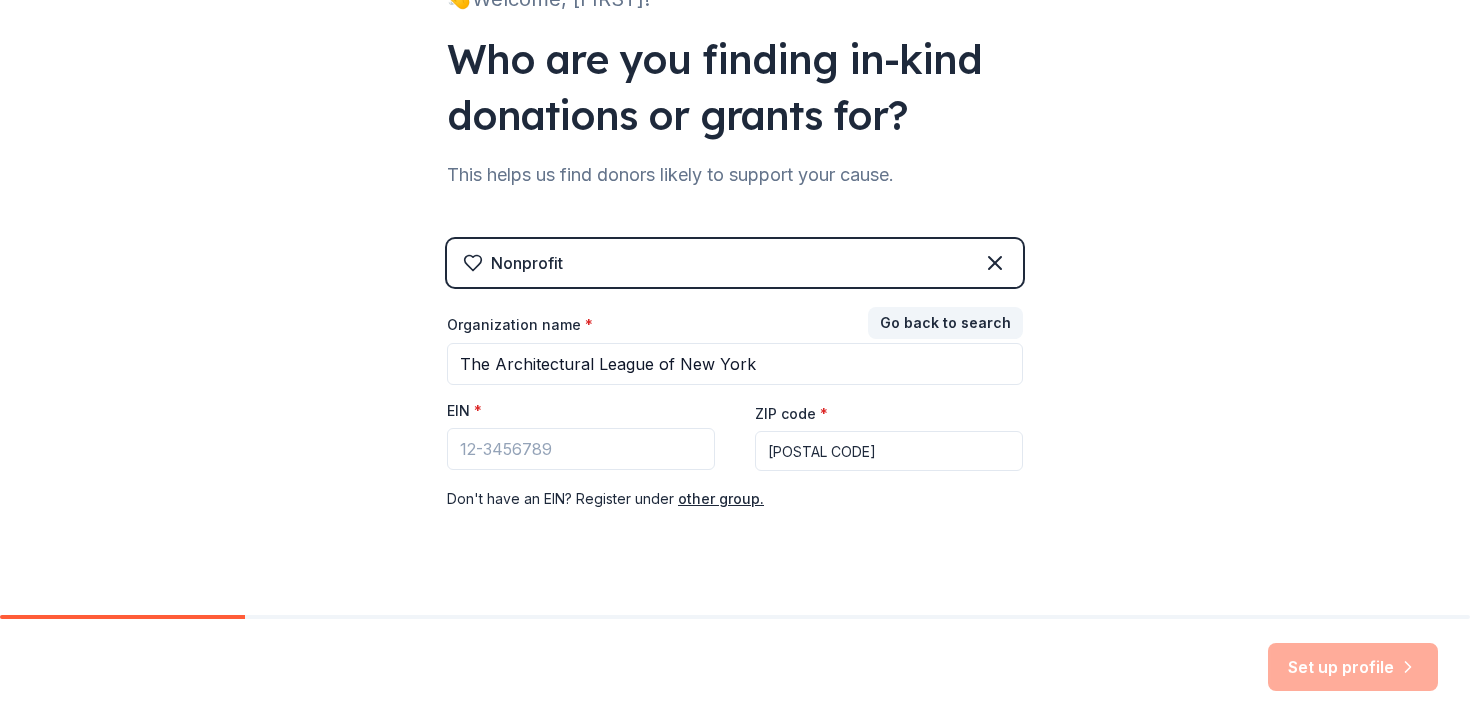type on "10012" 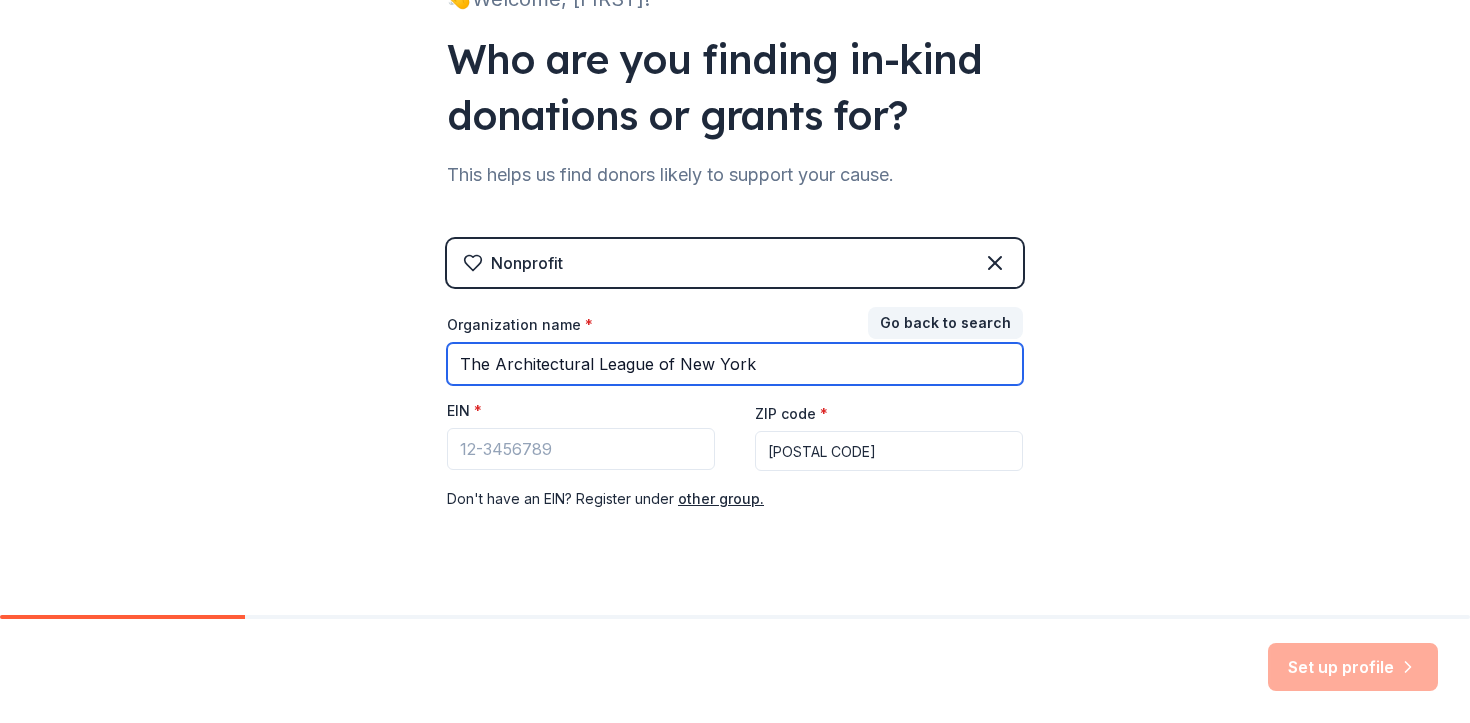 click on "The Architectural League of New York" at bounding box center (735, 364) 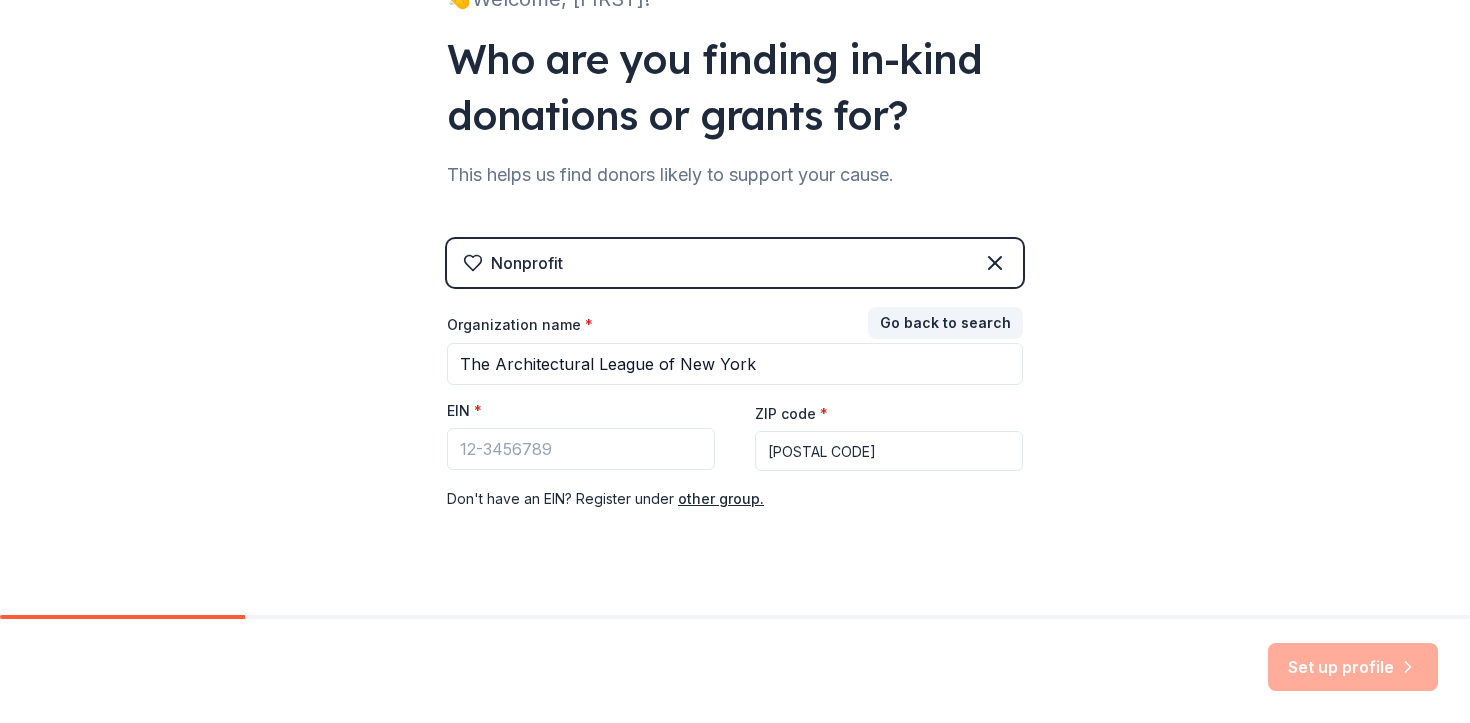 click on "10012" at bounding box center [889, 451] 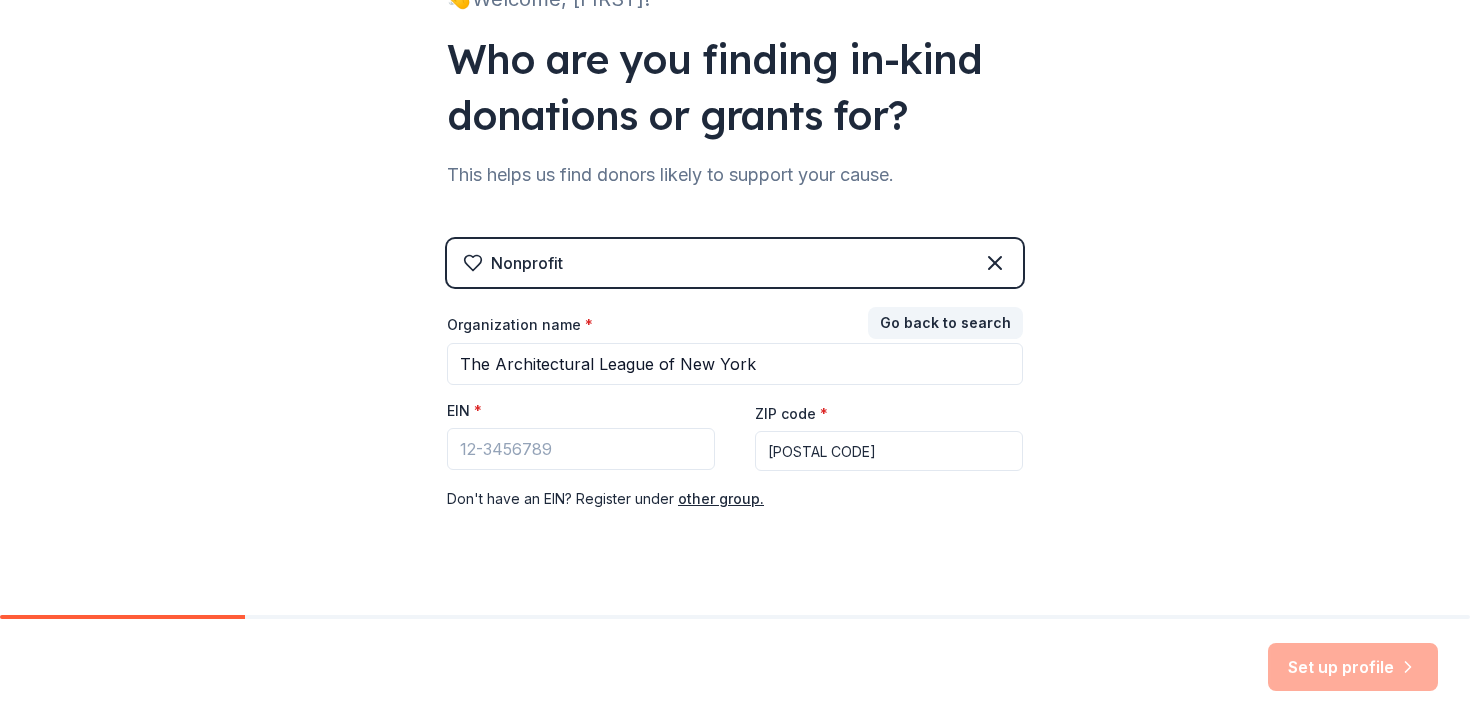 scroll, scrollTop: 172, scrollLeft: 0, axis: vertical 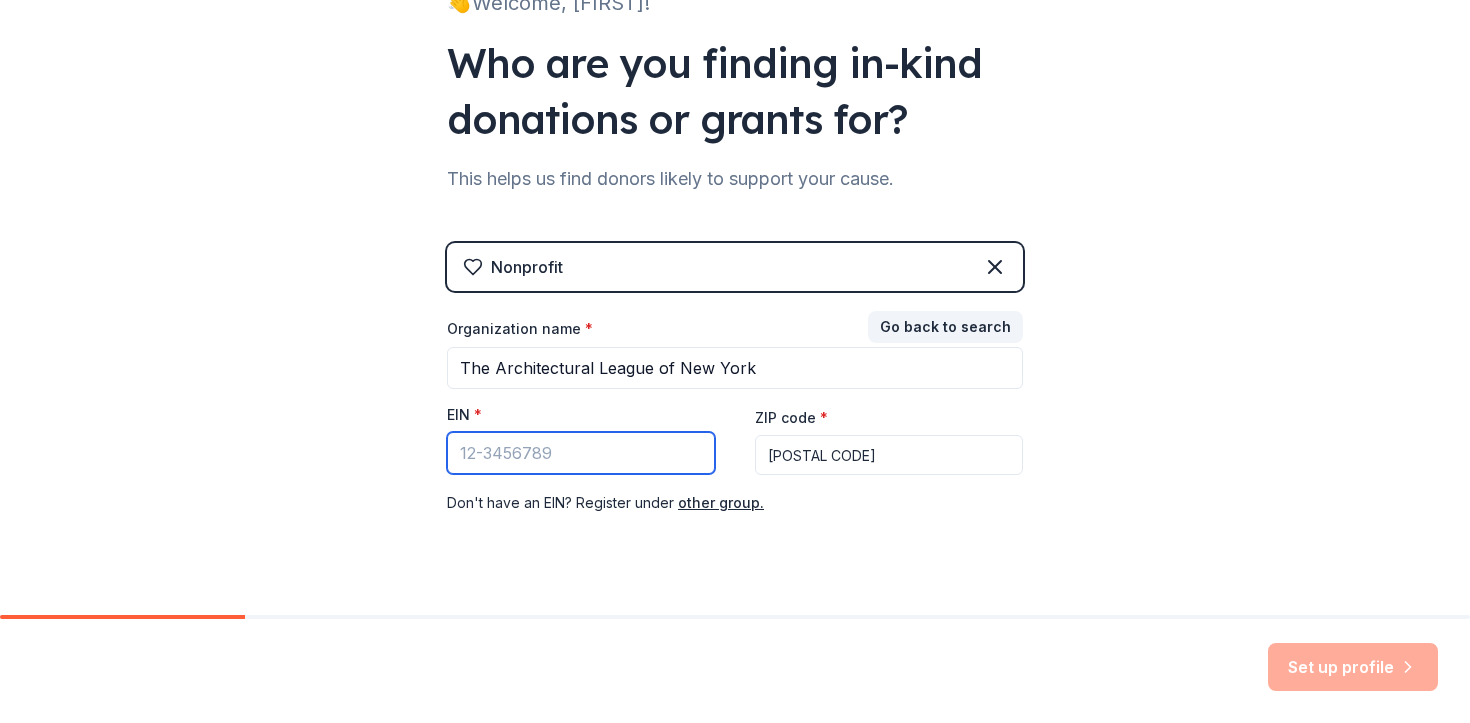 click on "EIN *" at bounding box center (581, 453) 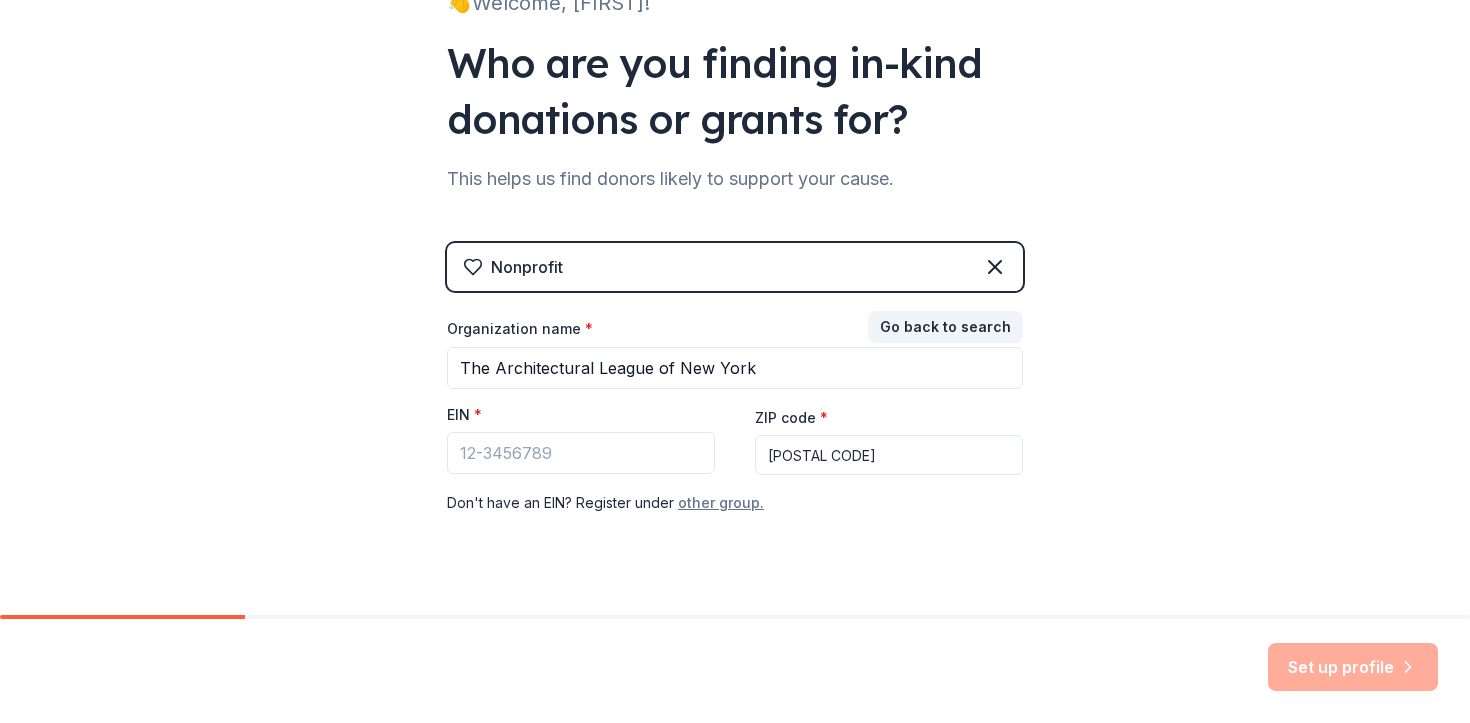 click on "other group." at bounding box center [721, 503] 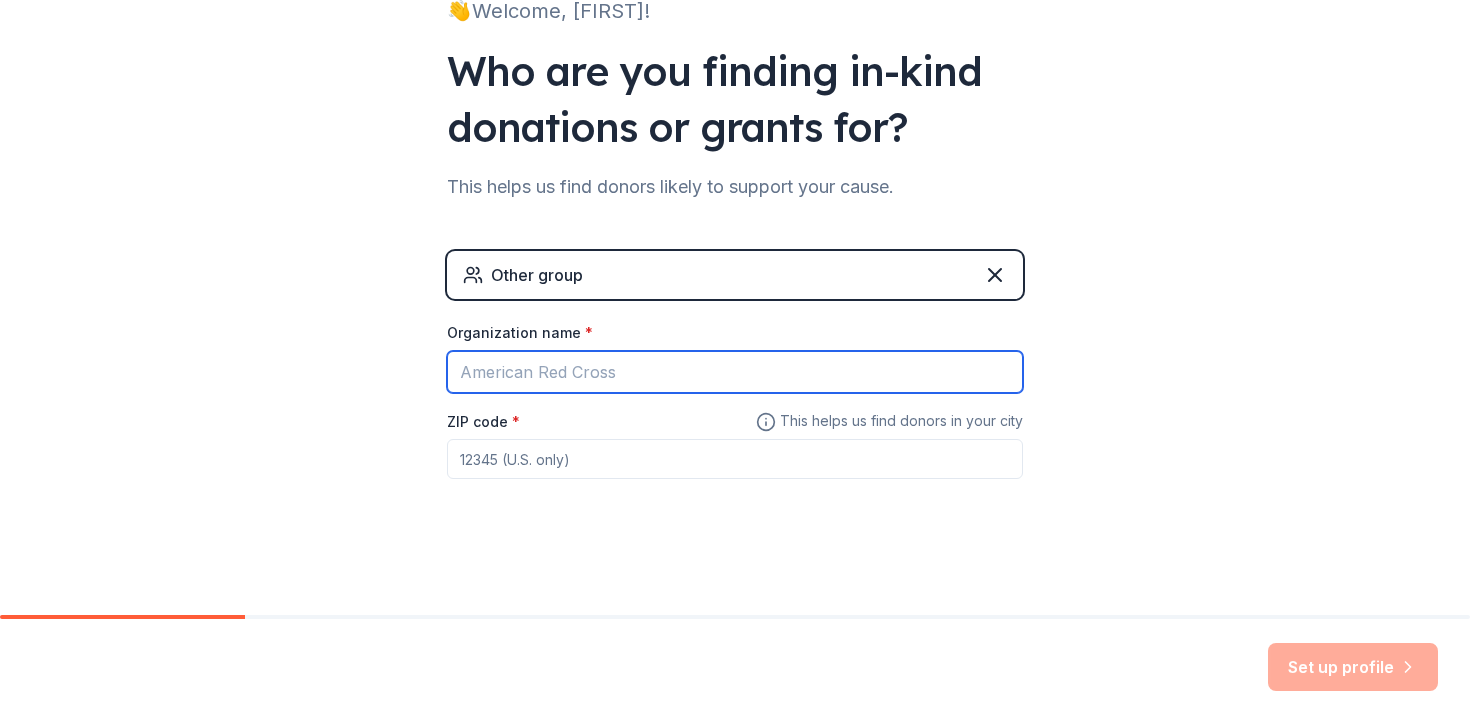 click on "Organization name *" at bounding box center [735, 372] 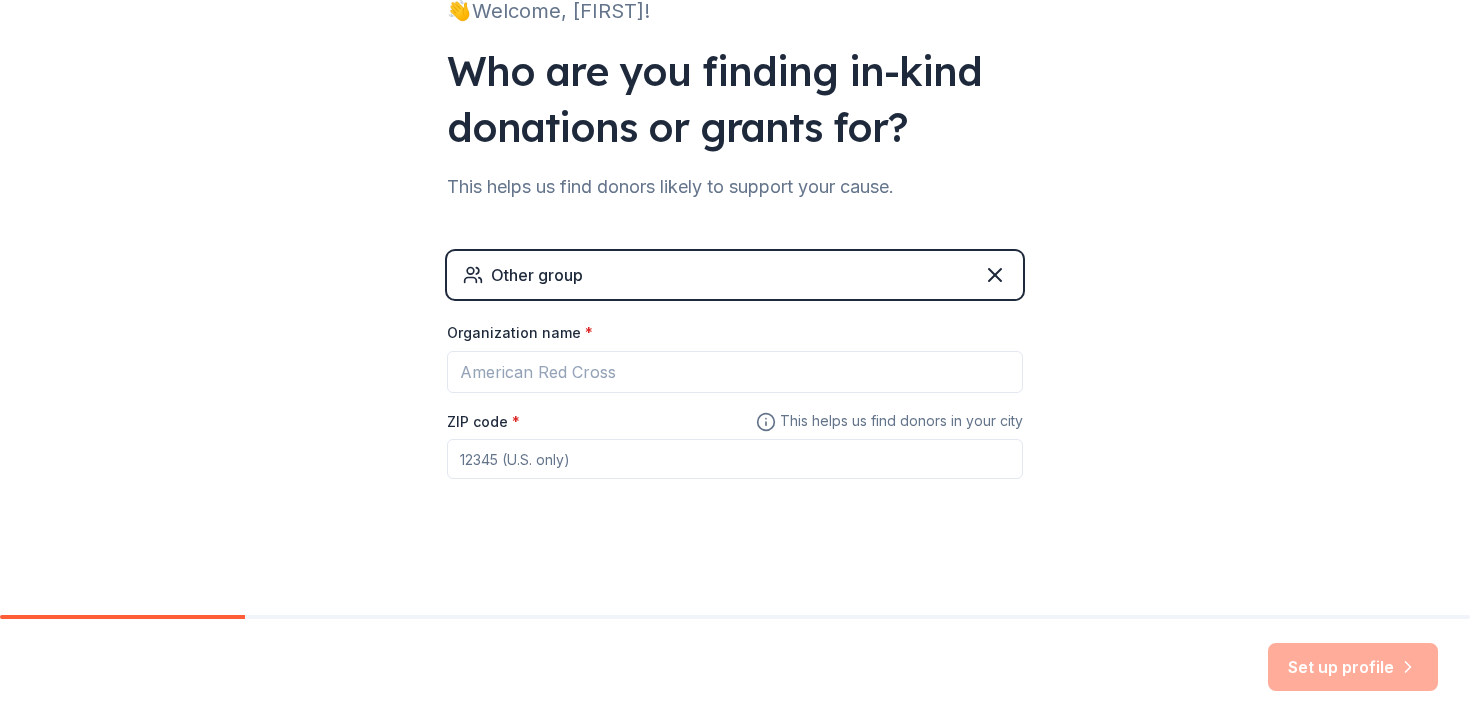 click on "Other group" at bounding box center (735, 275) 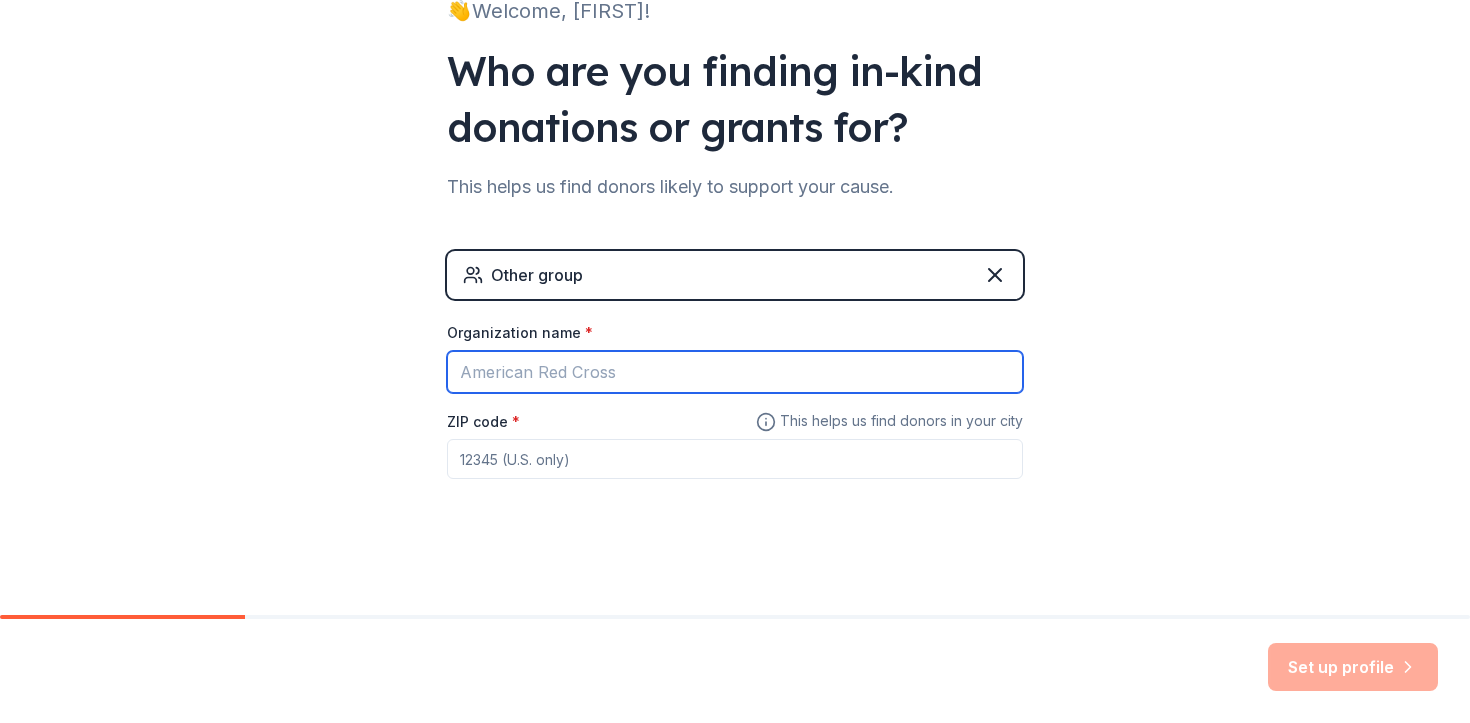 click on "Organization name *" at bounding box center (735, 372) 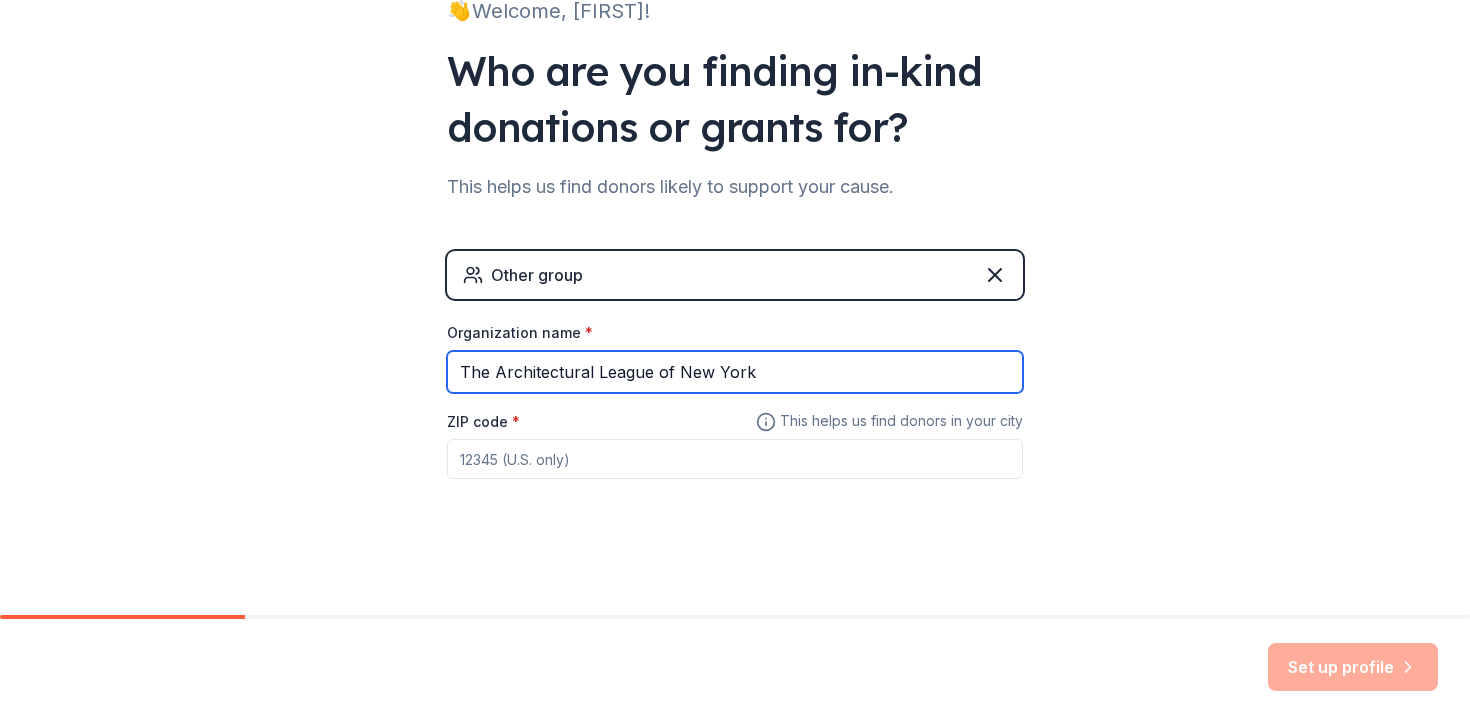 type on "The Architectural League of New York" 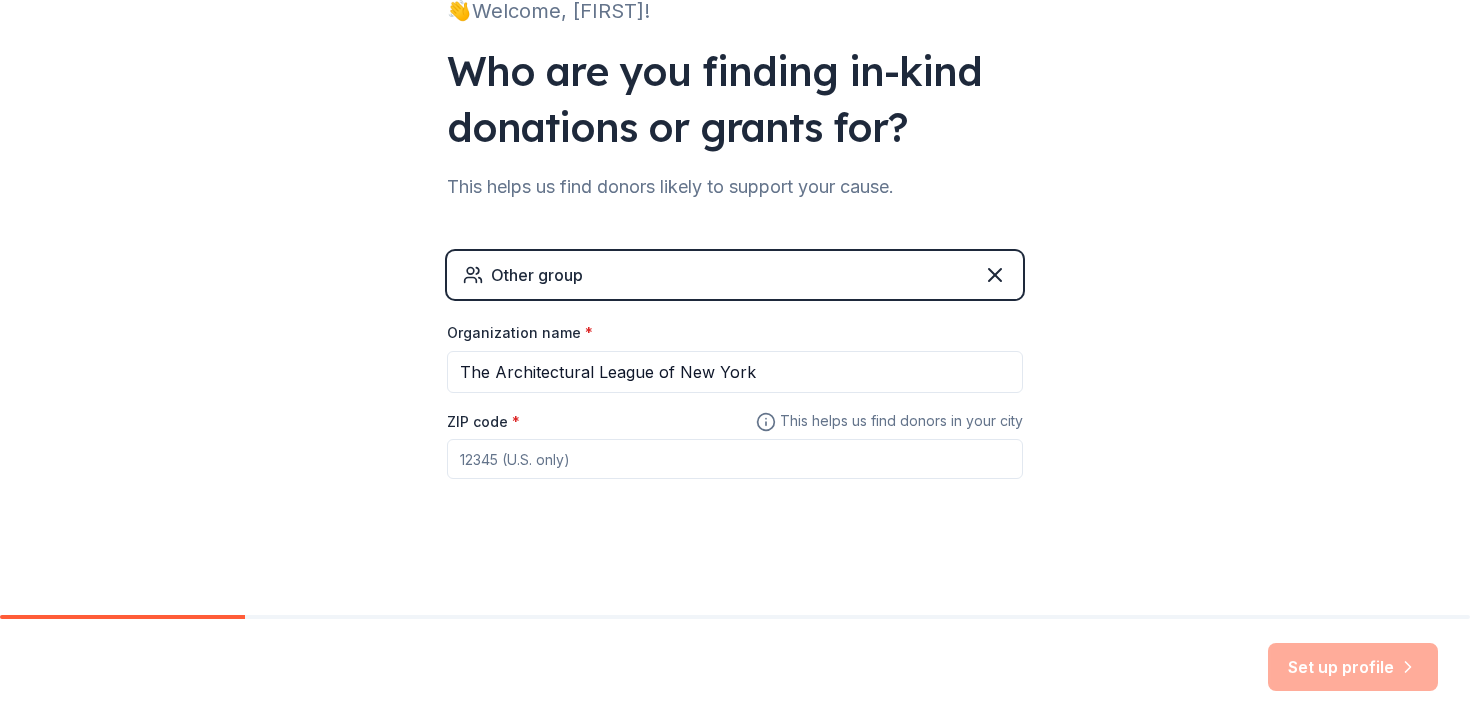 click on "Other group Organization name * The Architectural League of New York ZIP code * This helps us find donors in your city" at bounding box center [735, 385] 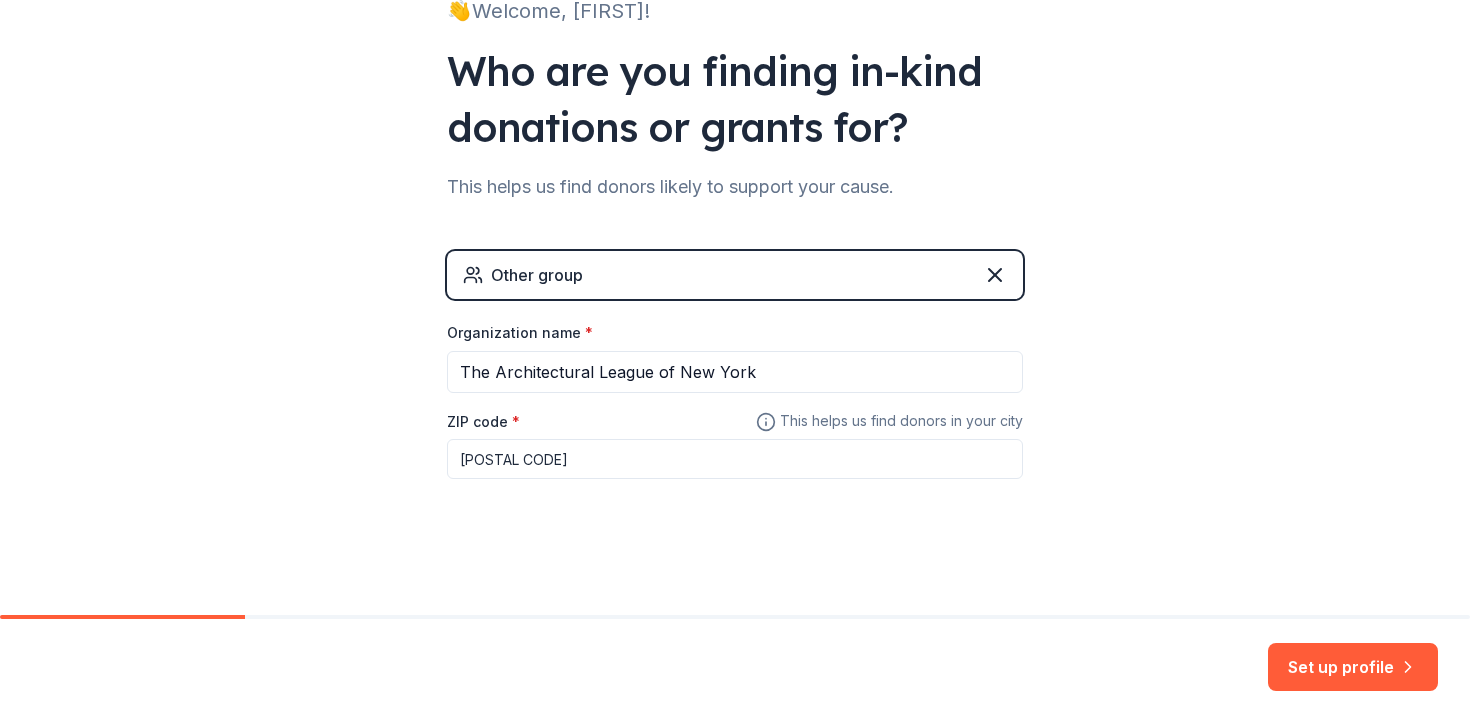 type on "10012" 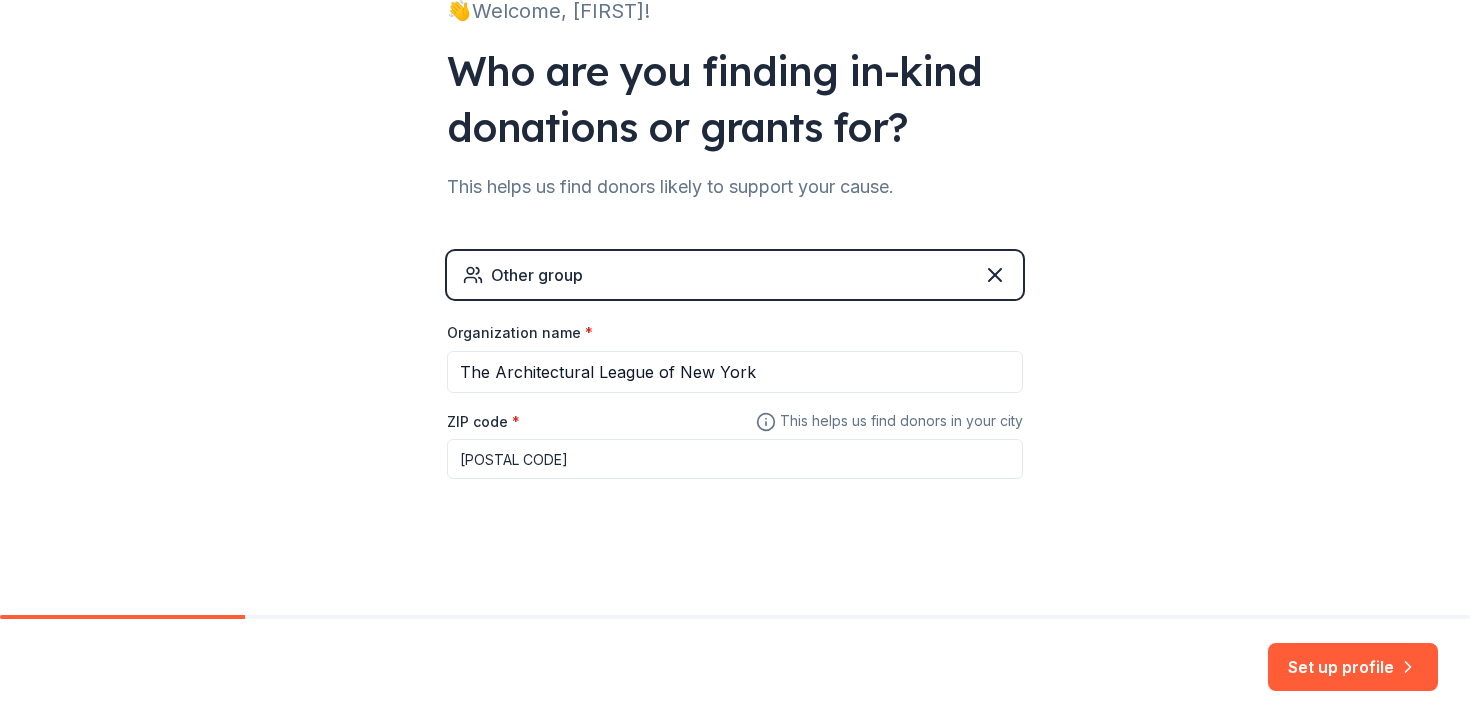 click on "👋  Welcome, Sophie! Who are you finding in-kind donations or grants for? This helps us find donors likely to support your cause. Other group Organization name * The Architectural League of New York ZIP code * 10012 This helps us find donors in your city" at bounding box center [735, 225] 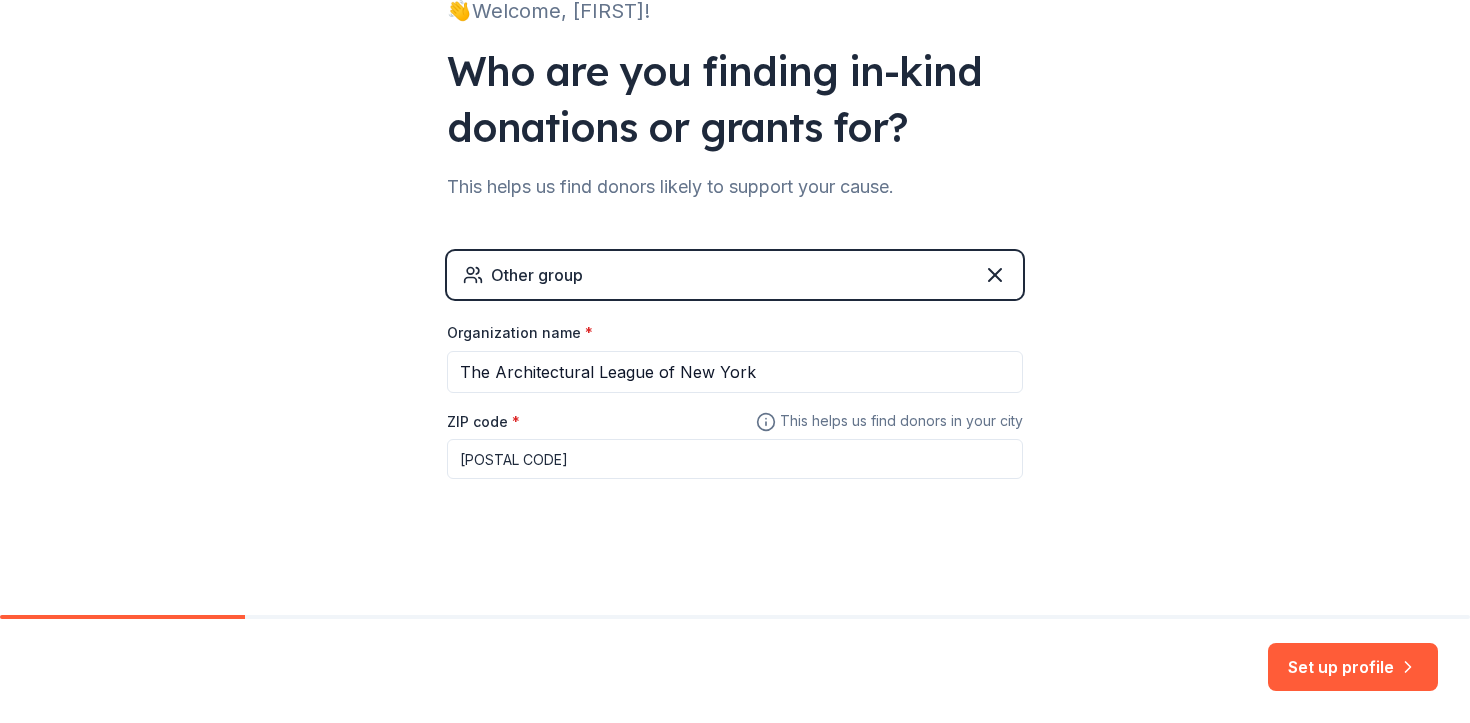 scroll, scrollTop: 0, scrollLeft: 0, axis: both 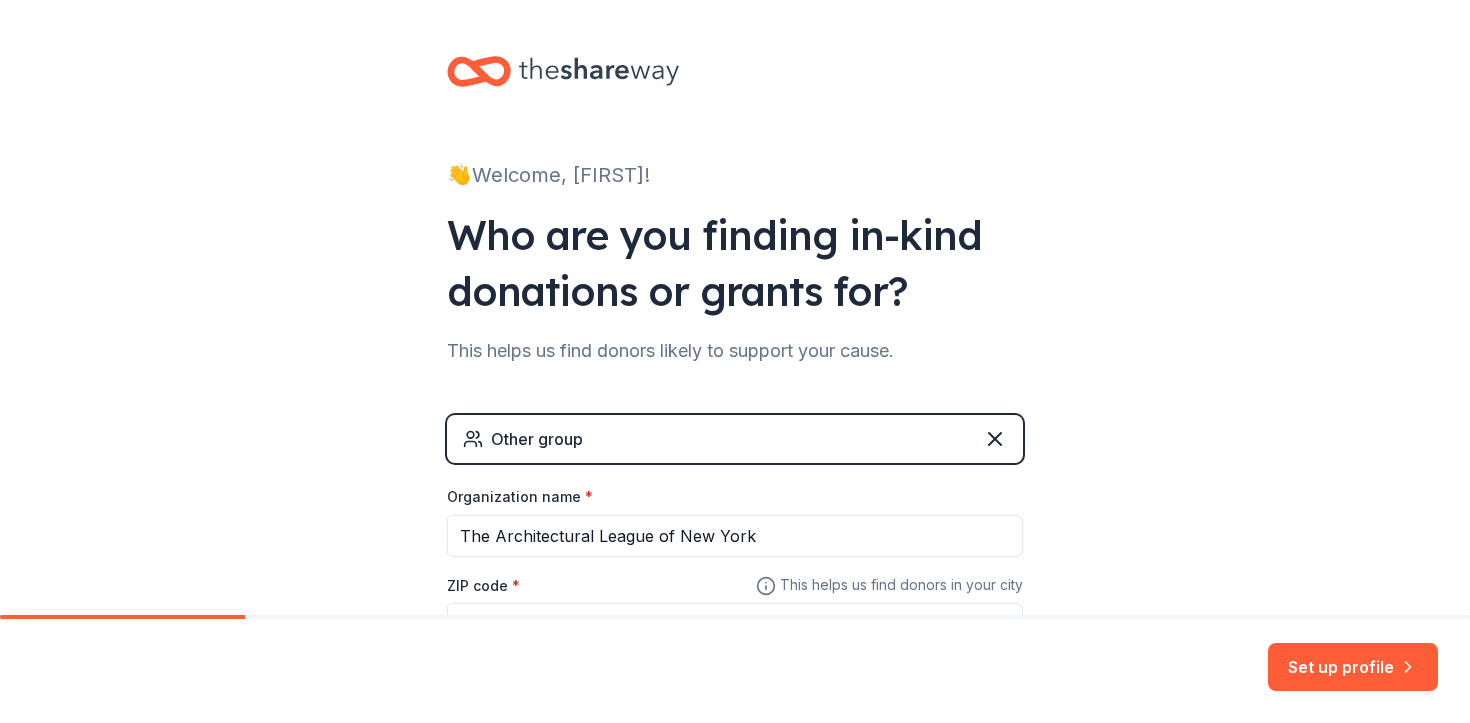 click on "Other group" at bounding box center [537, 439] 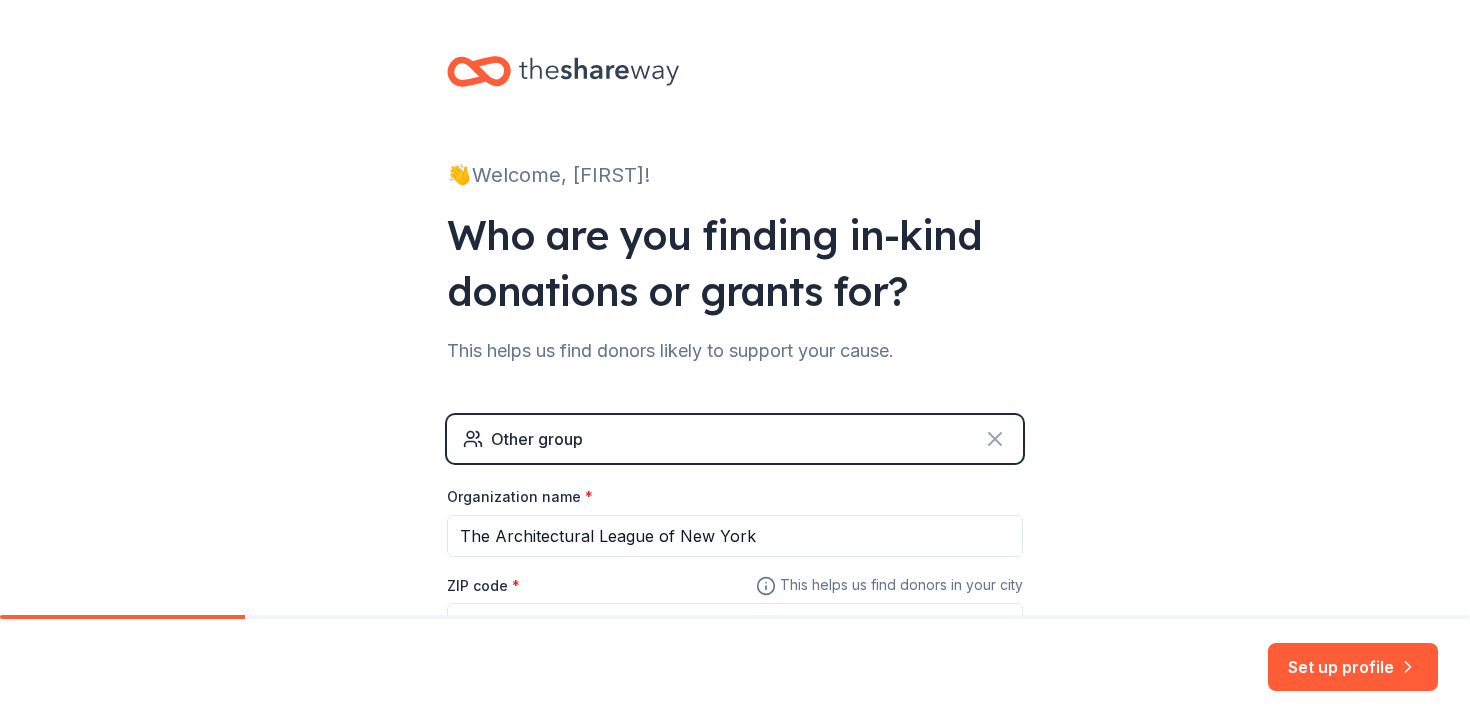 click 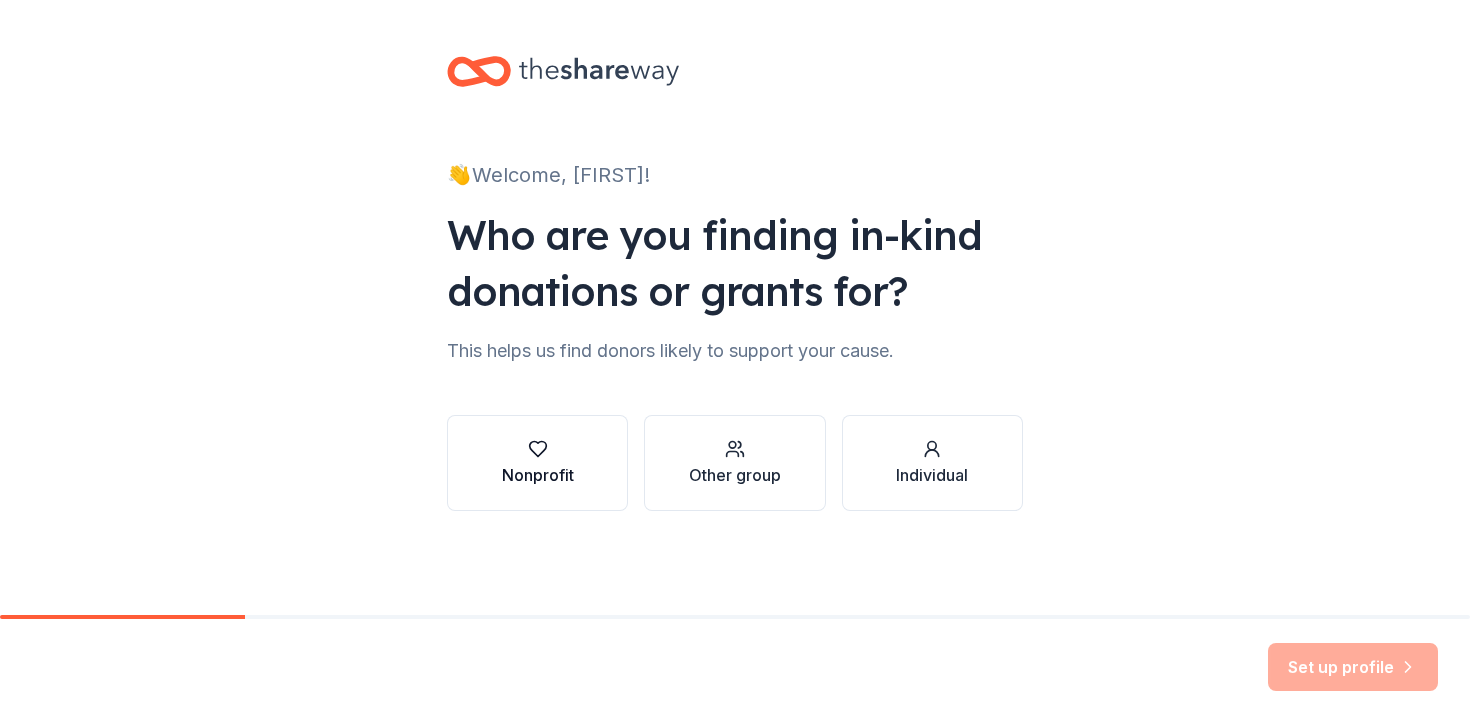 click 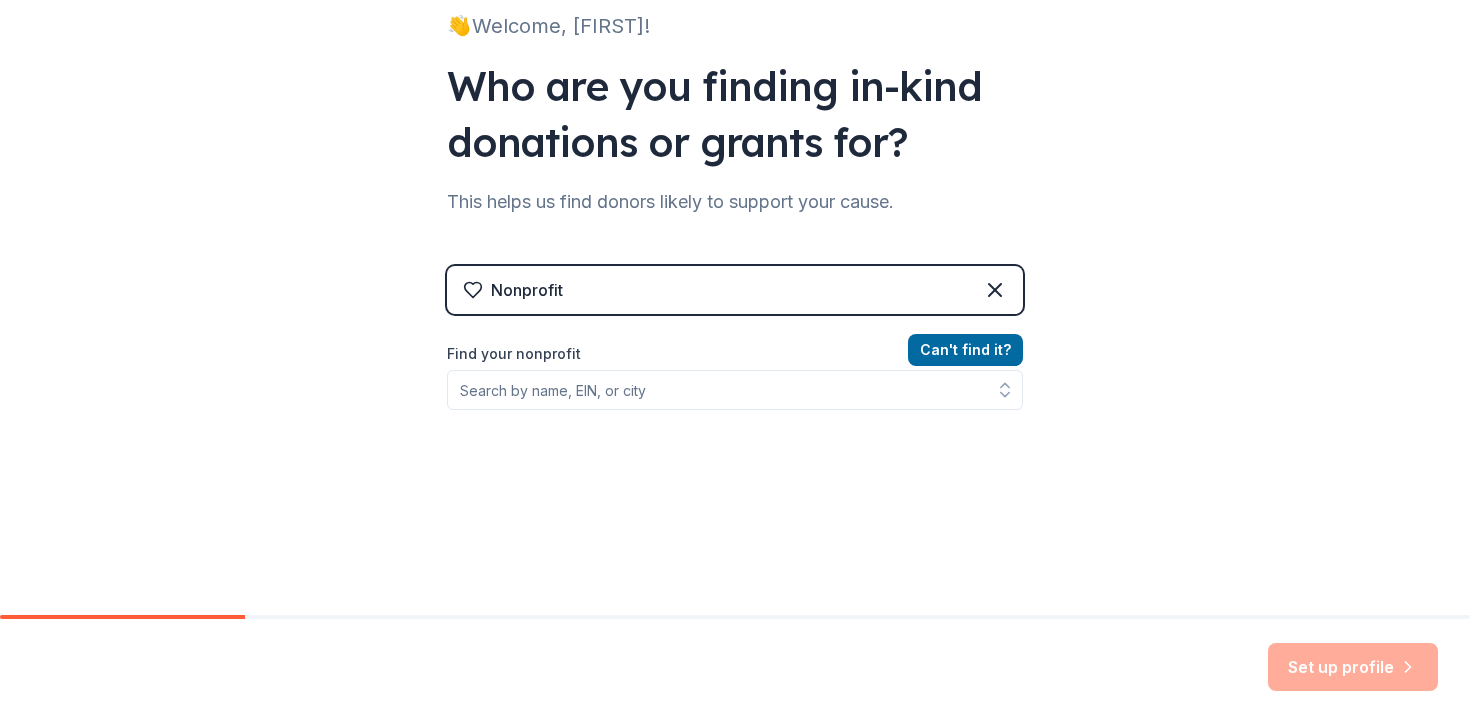 scroll, scrollTop: 172, scrollLeft: 0, axis: vertical 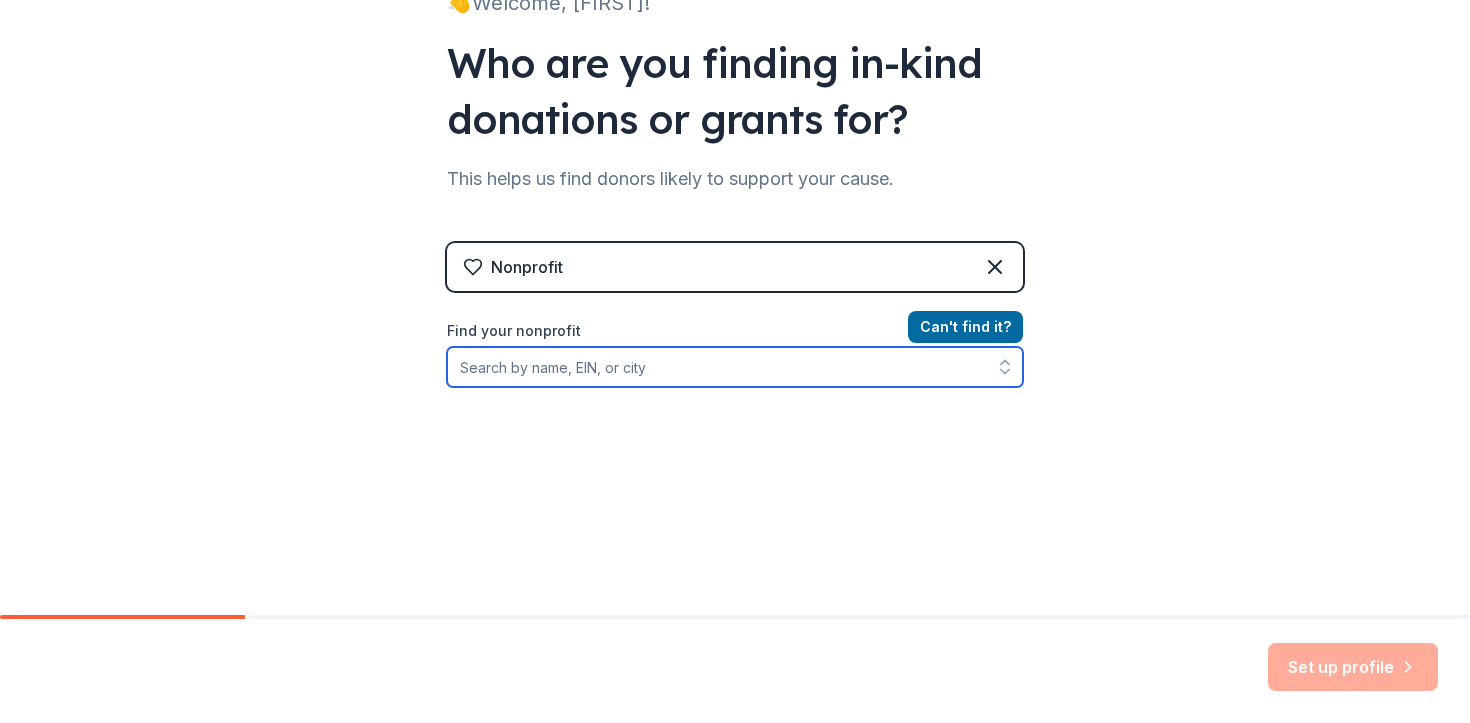 click on "Find your nonprofit" at bounding box center (735, 367) 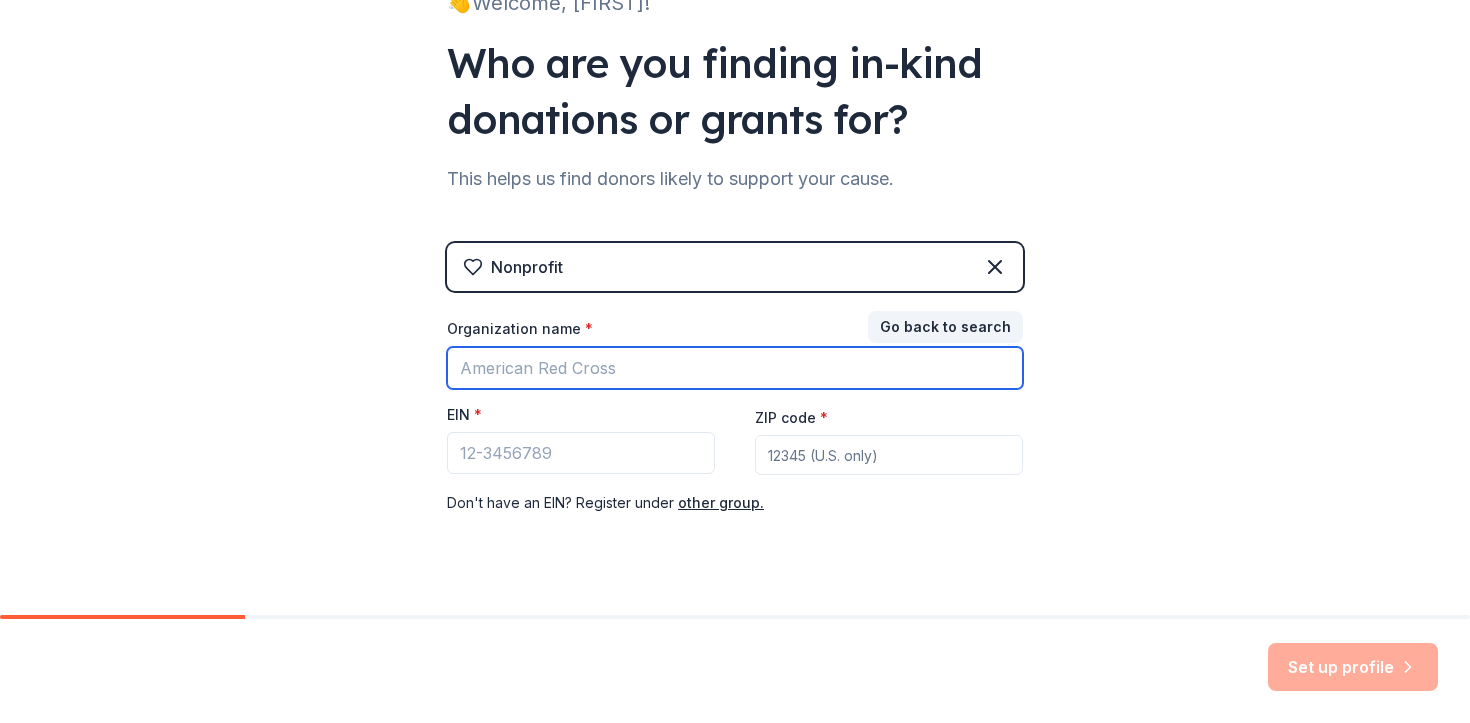 click on "Organization name *" at bounding box center (735, 368) 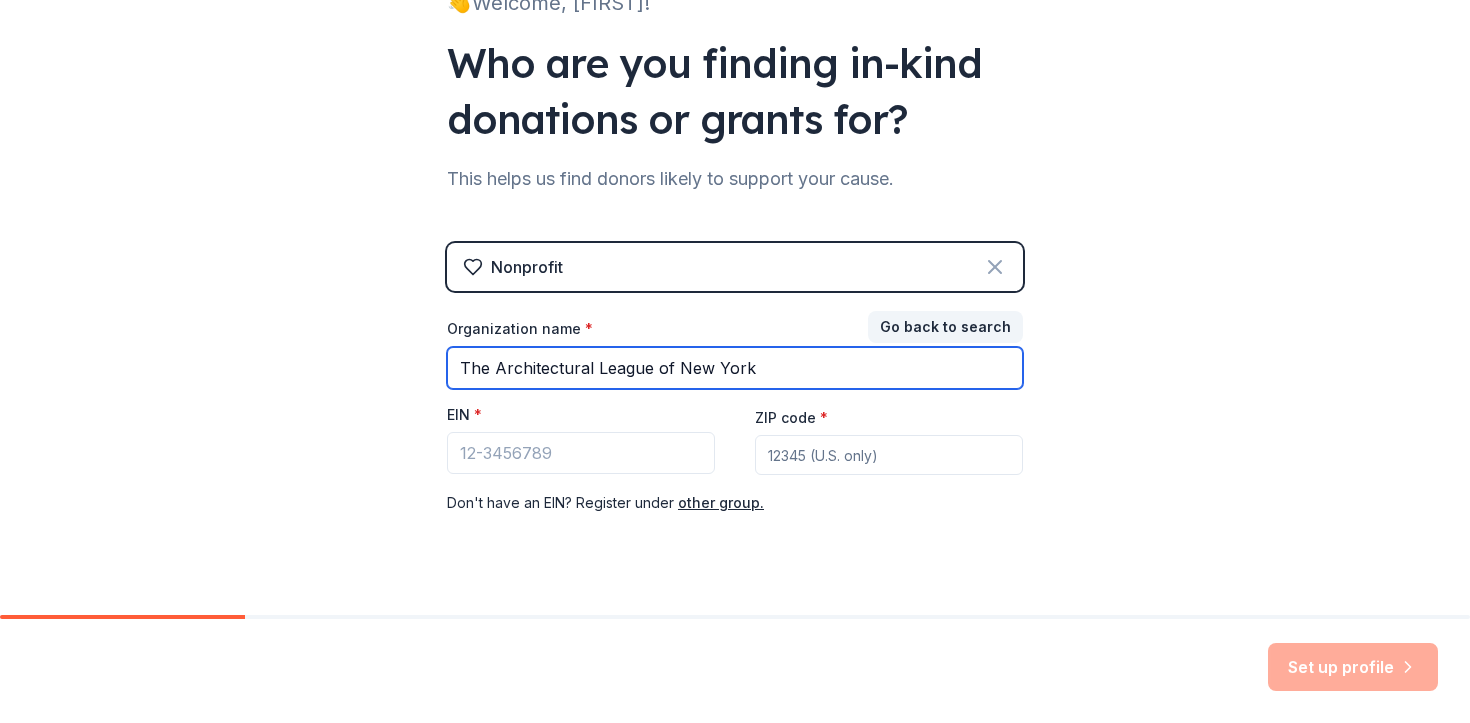 type on "The Architectural League of New York" 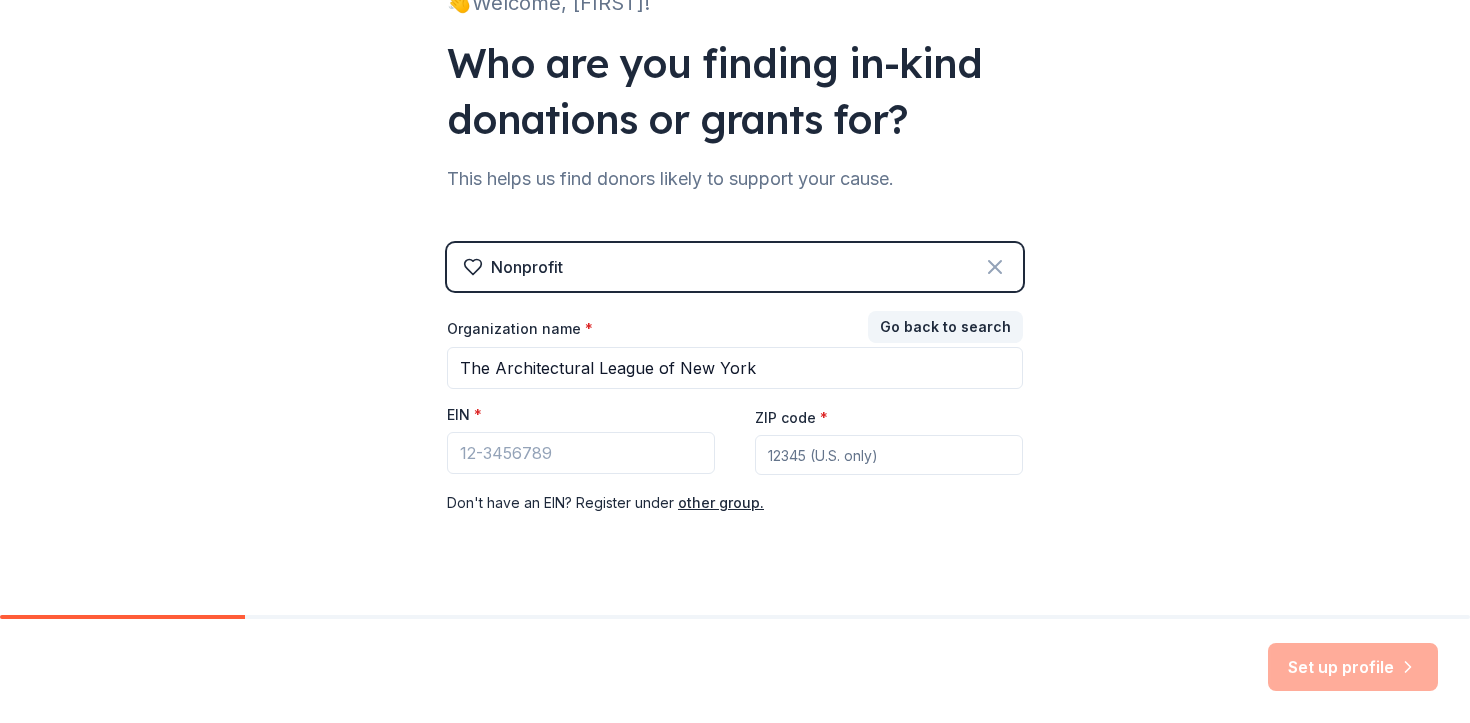 click 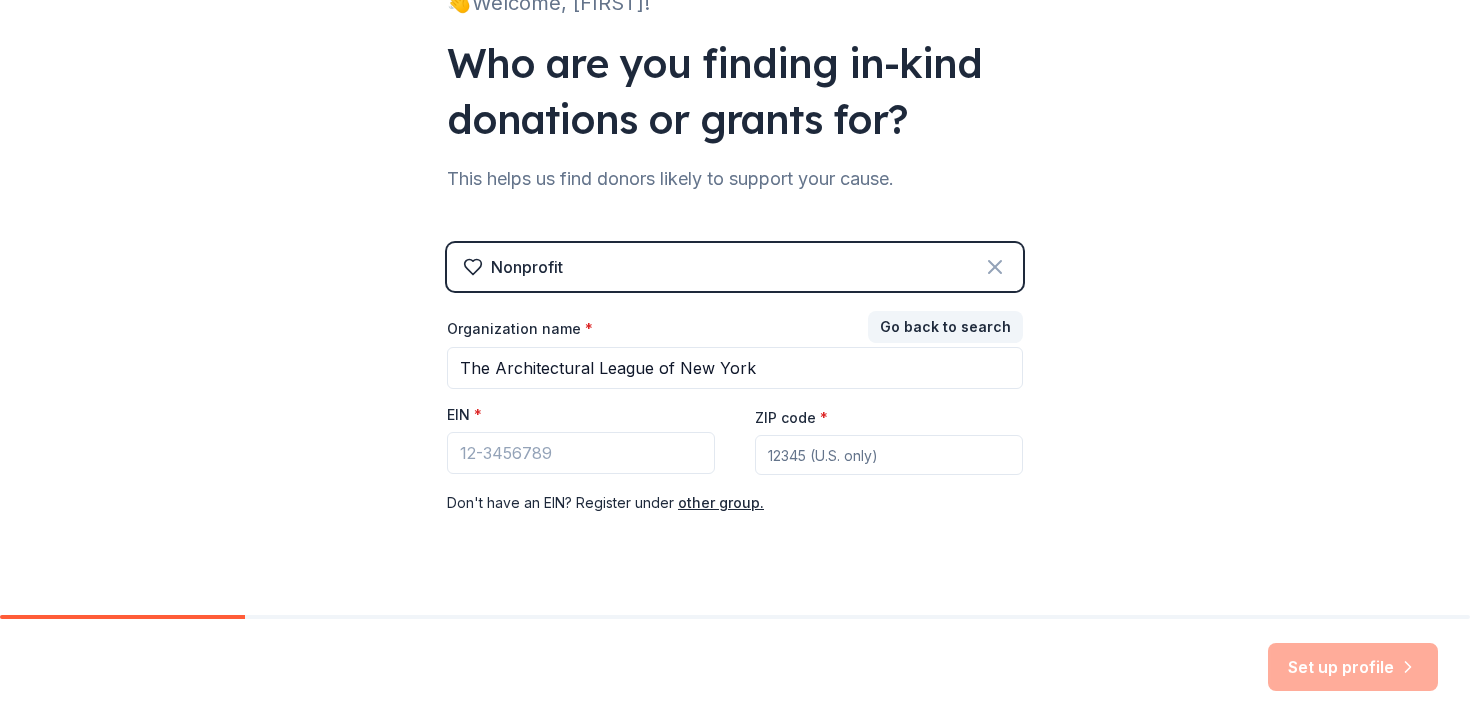 scroll, scrollTop: 0, scrollLeft: 0, axis: both 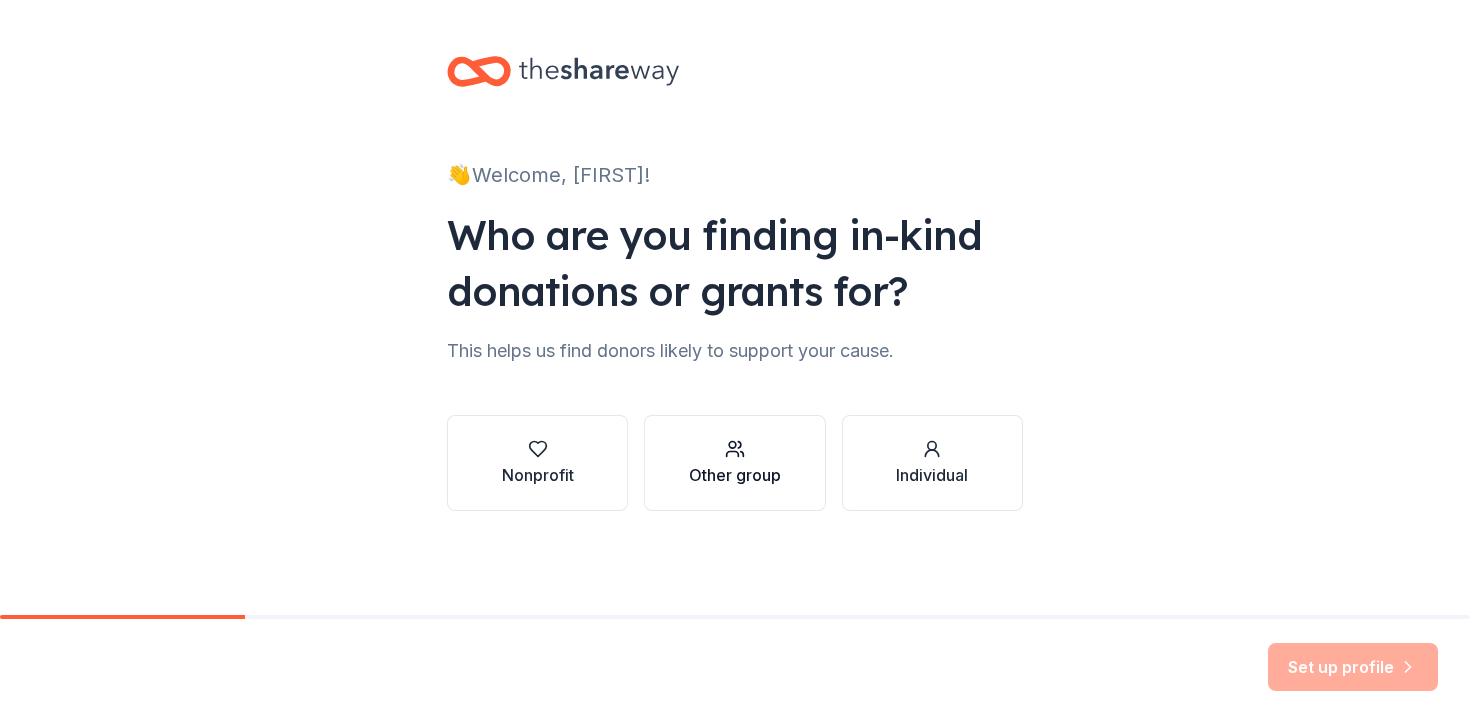 click on "Other group" at bounding box center (735, 475) 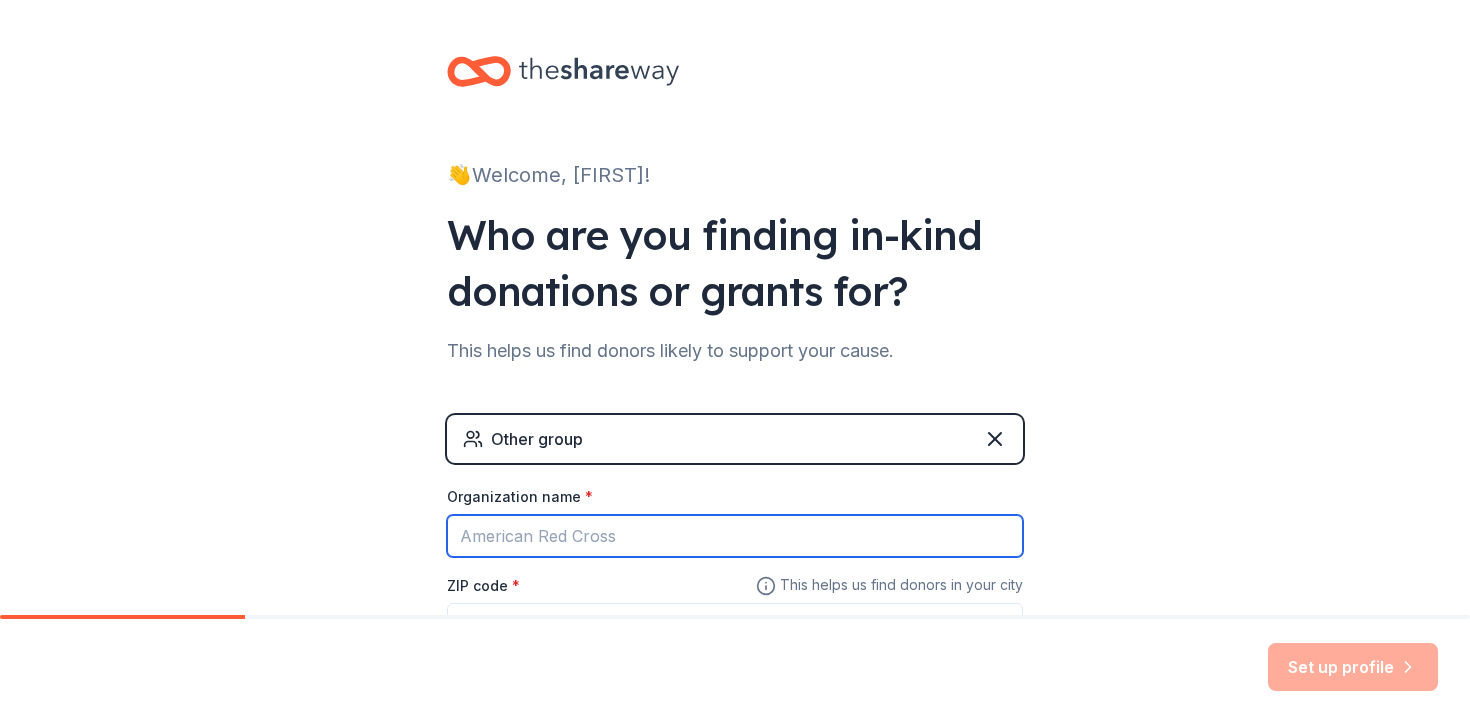 click on "Organization name *" at bounding box center [735, 536] 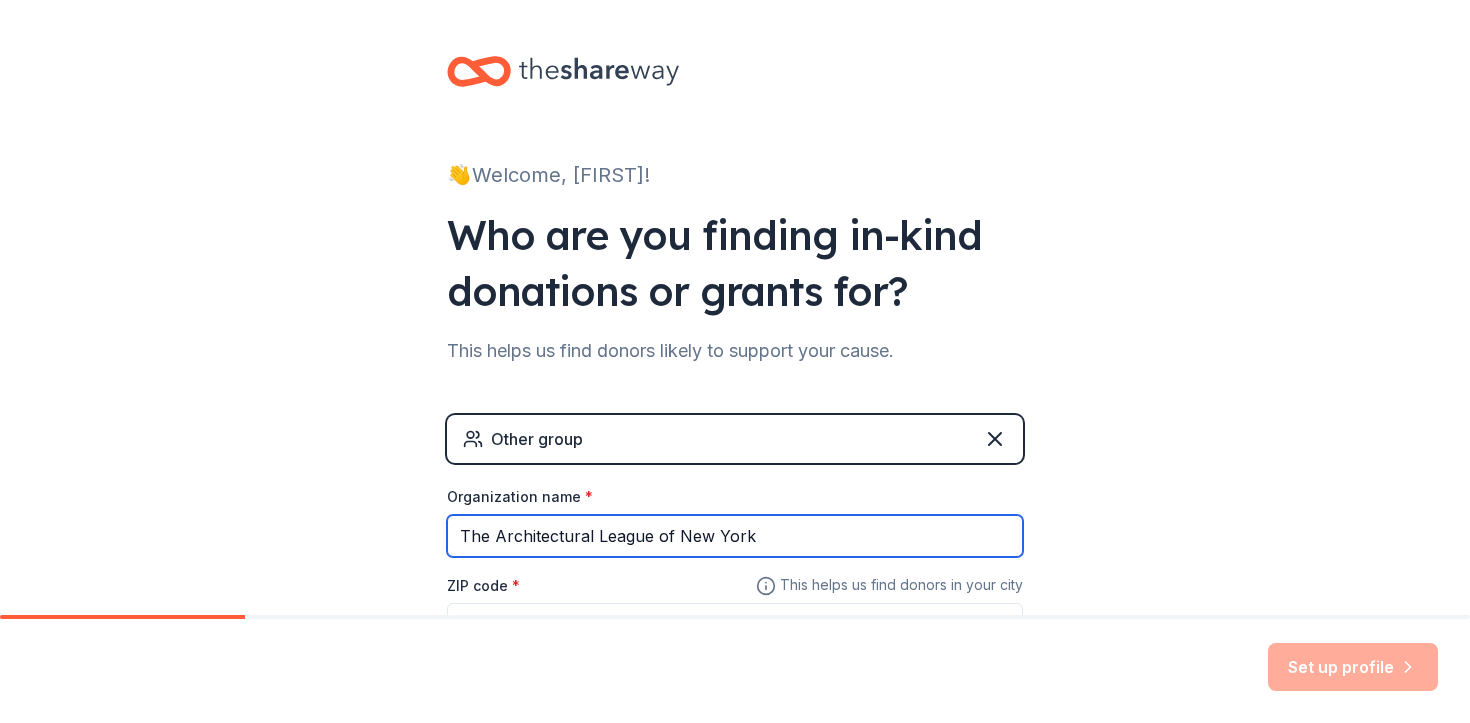 type on "The Architectural League of New York" 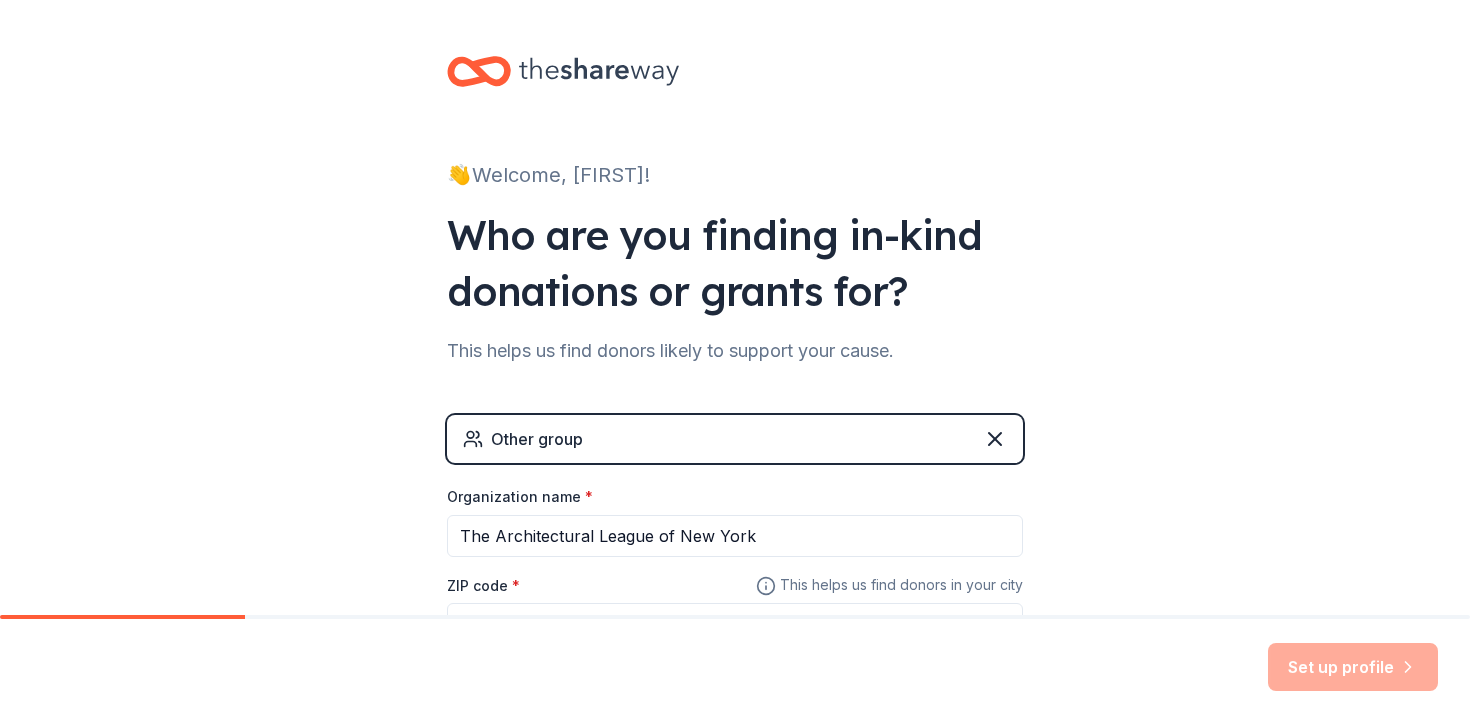 click on "👋  Welcome, Sophie! Who are you finding in-kind donations or grants for? This helps us find donors likely to support your cause. Other group Organization name * The Architectural League of New York ZIP code * This helps us find donors in your city" at bounding box center [735, 389] 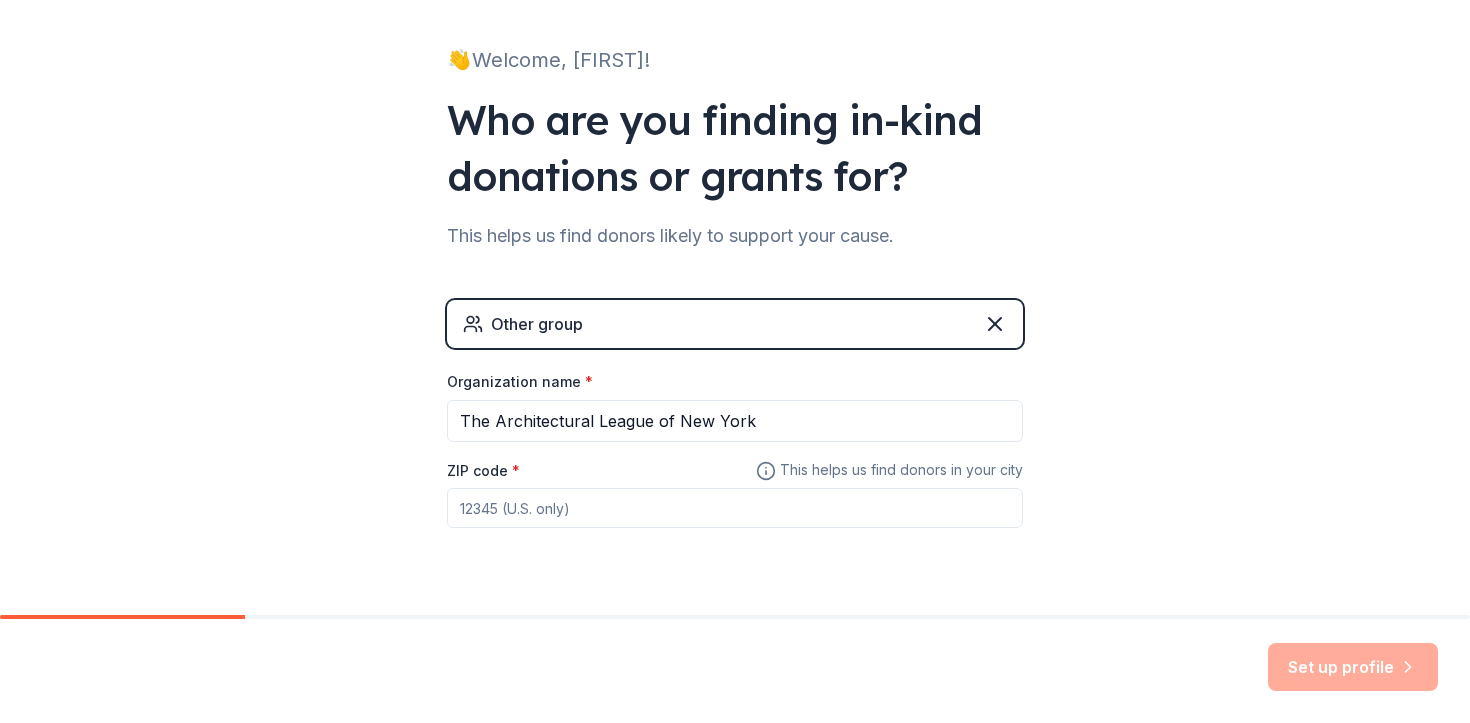 scroll, scrollTop: 146, scrollLeft: 0, axis: vertical 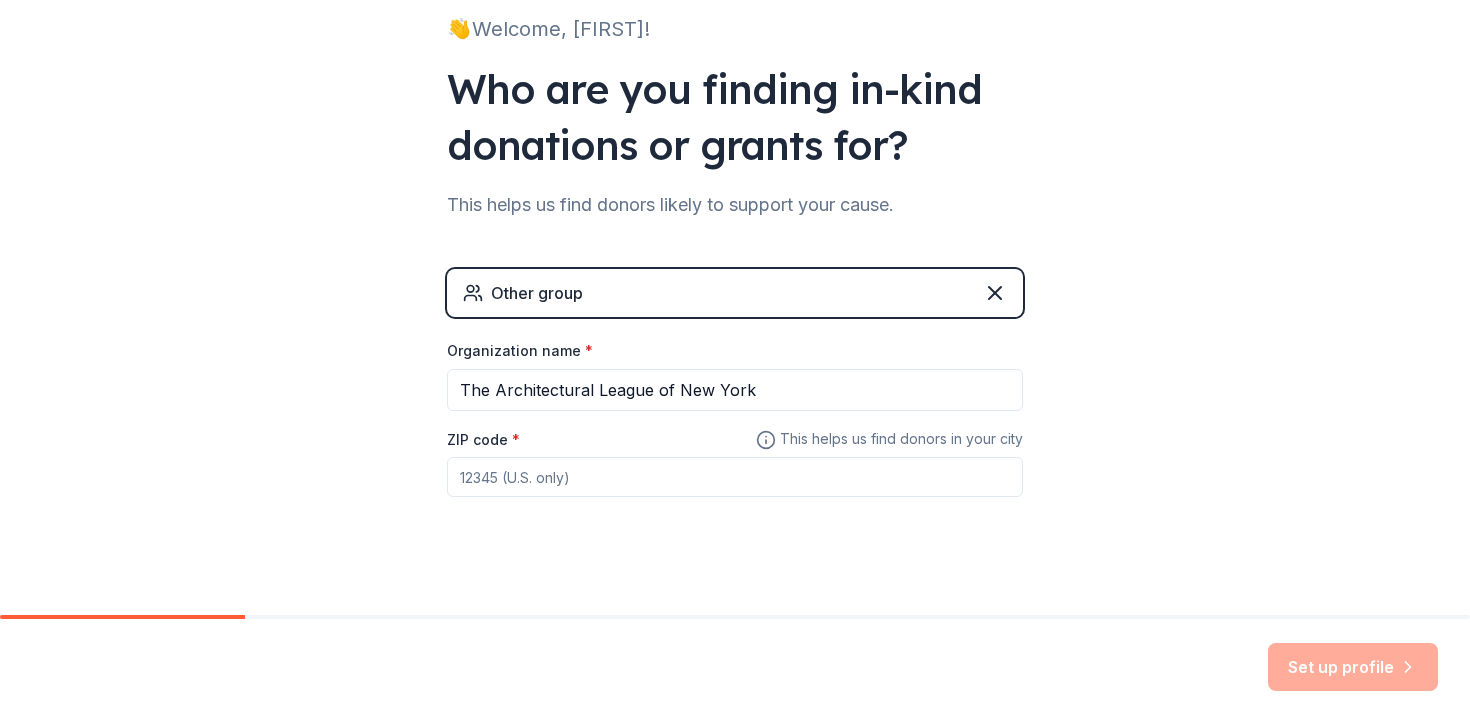 click on "ZIP code *" at bounding box center (735, 477) 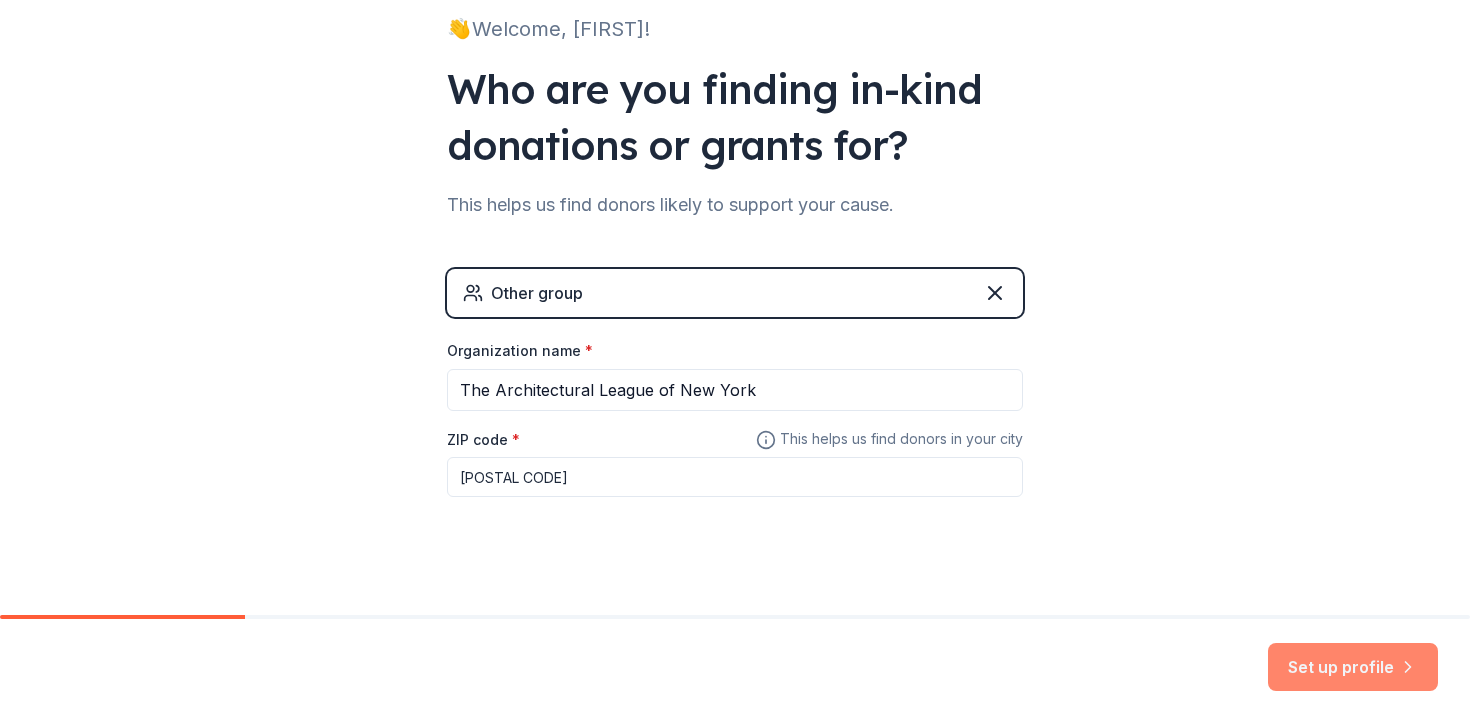 type on "10012" 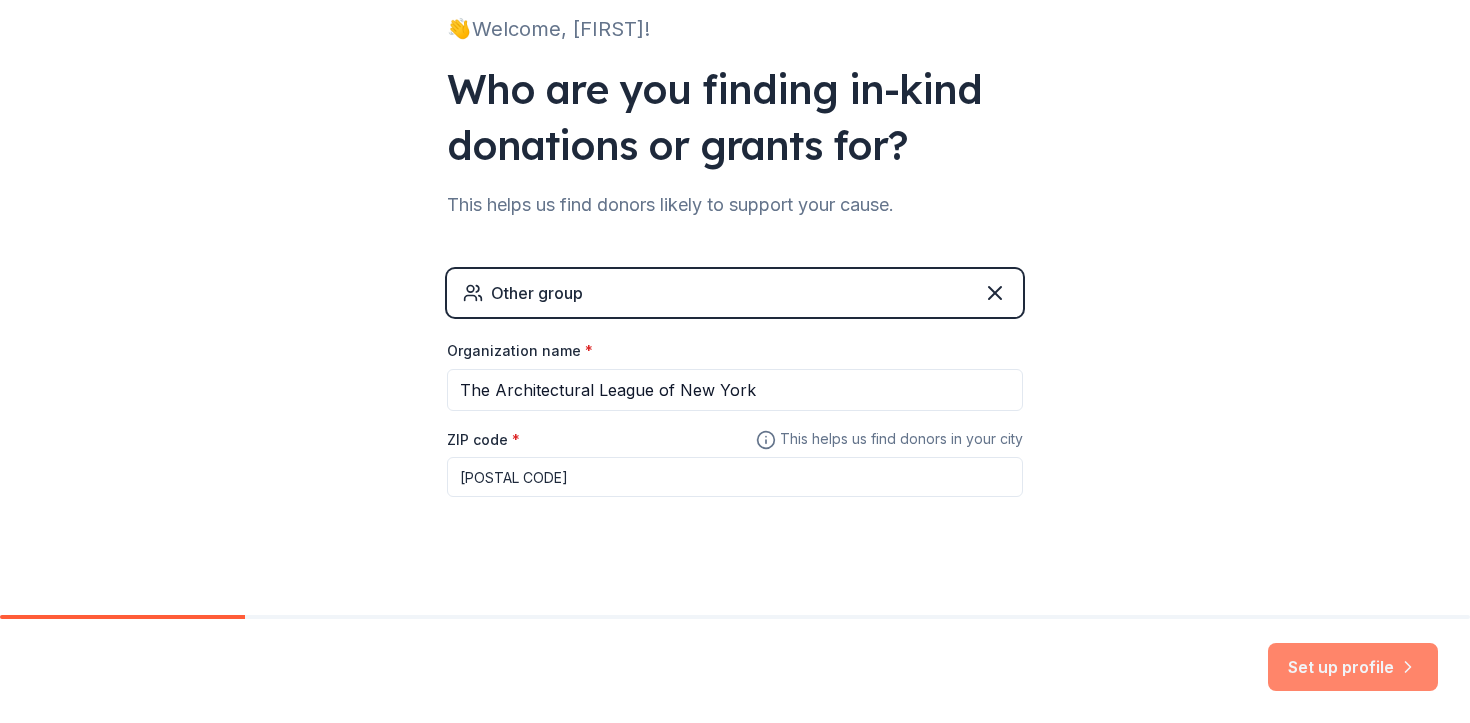 click on "Set up profile" at bounding box center [1353, 667] 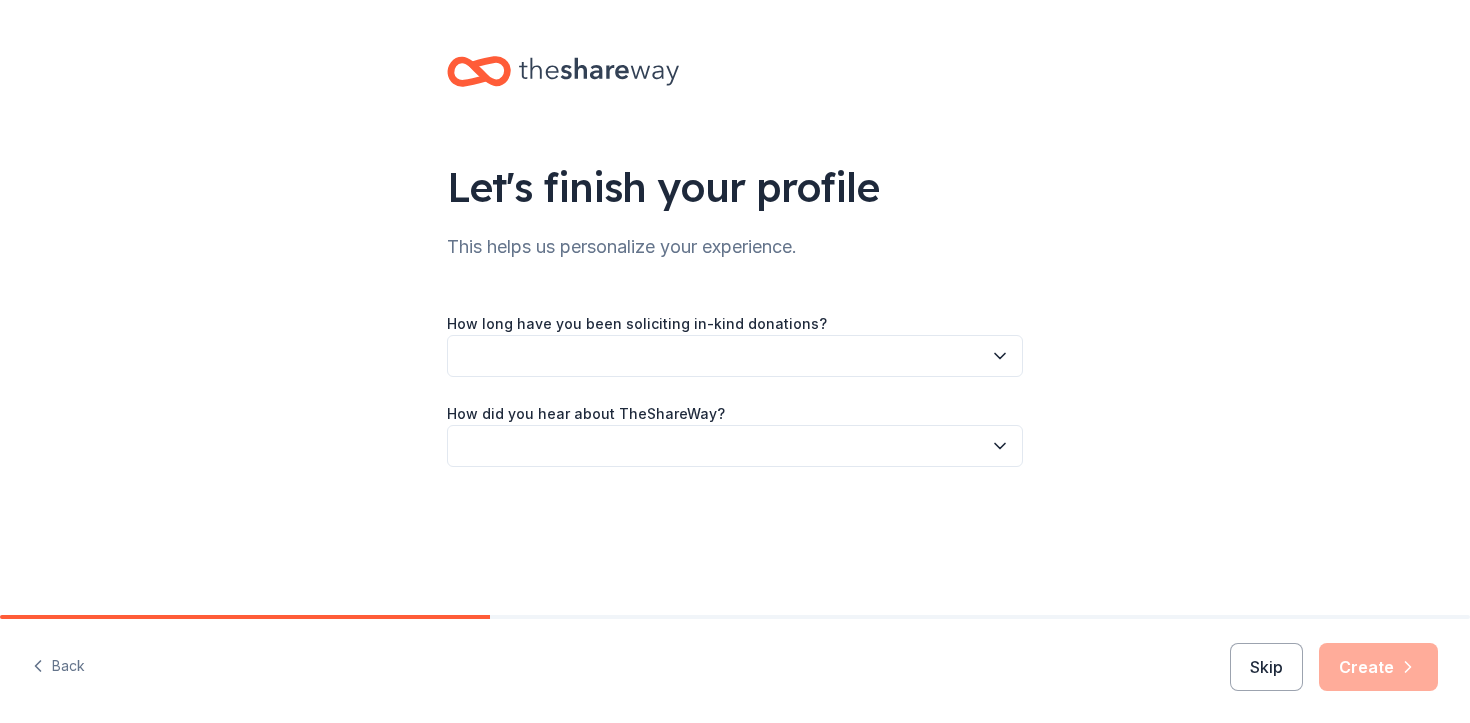 click on "How long have you been soliciting in-kind donations? How did you hear about TheShareWay?" at bounding box center [735, 389] 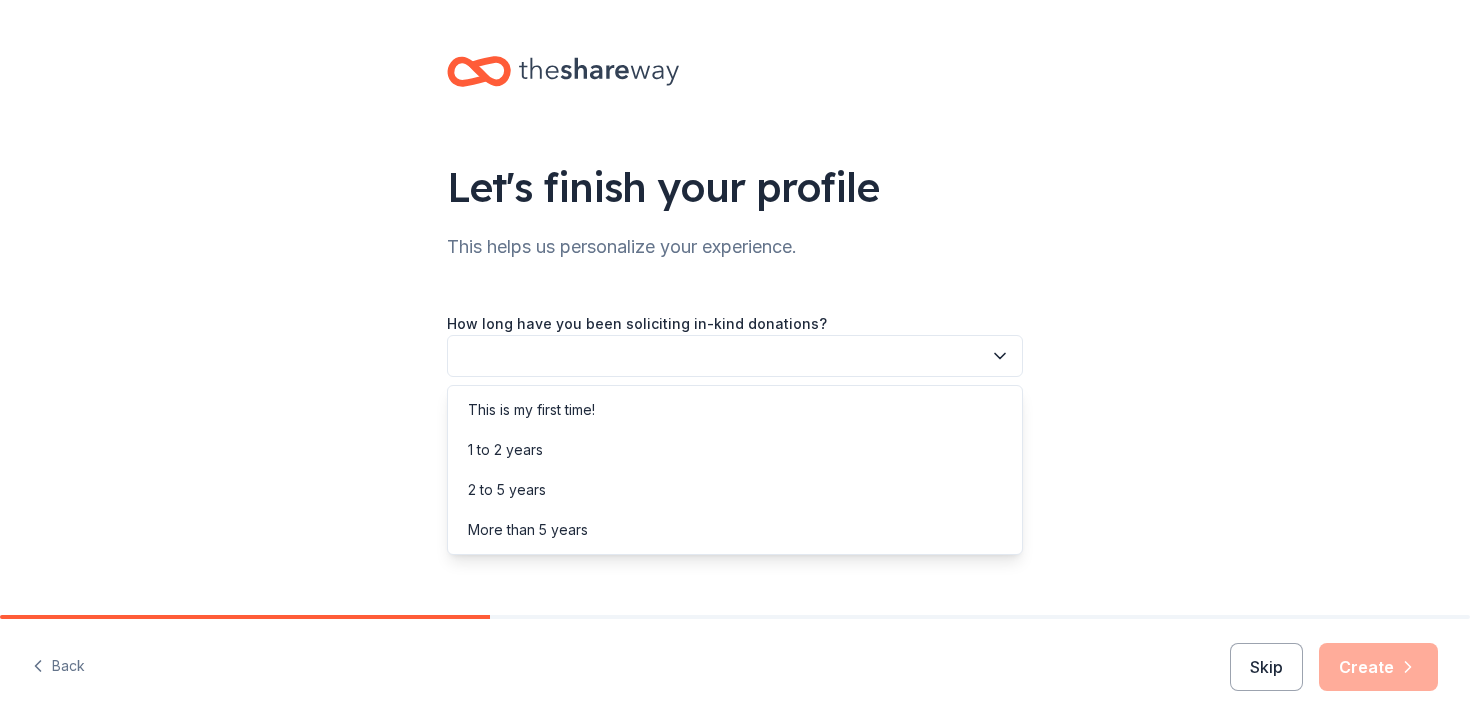 click at bounding box center [735, 356] 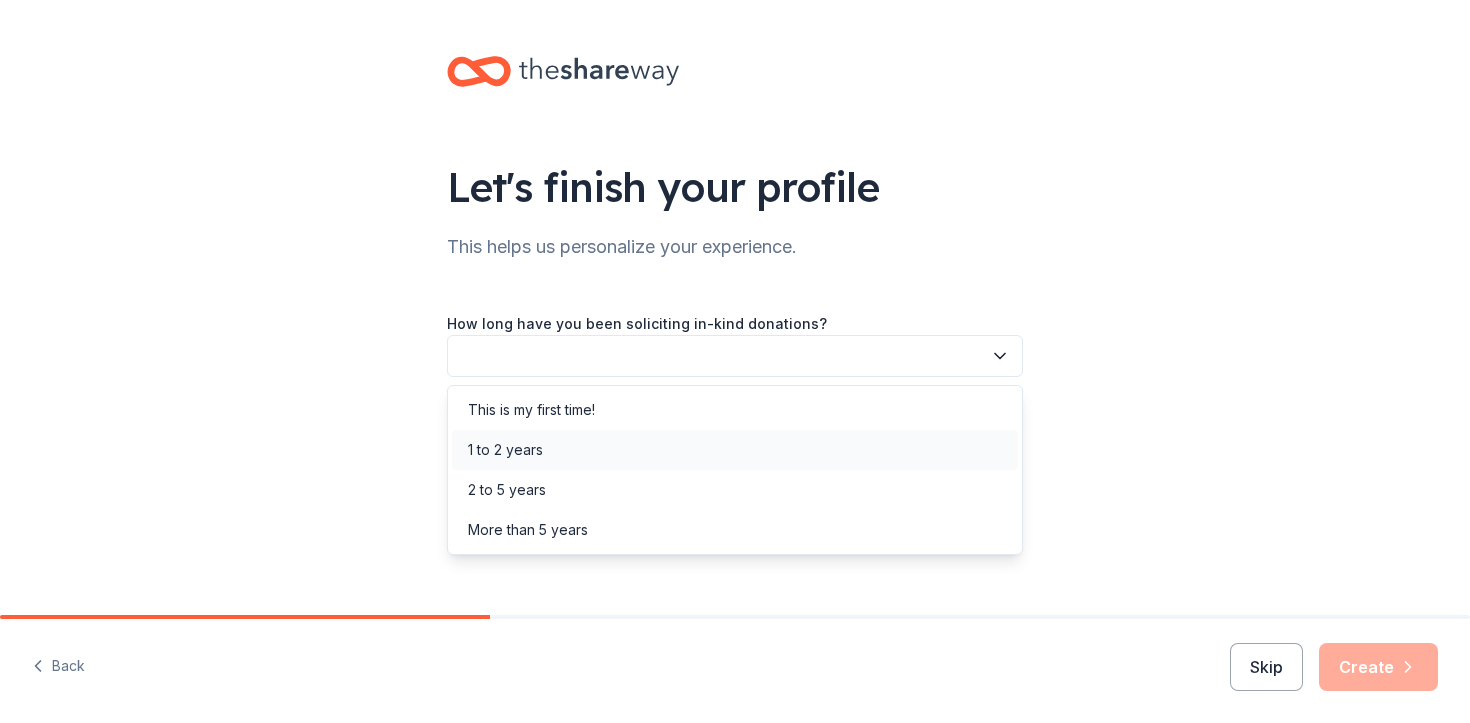 click on "1 to 2 years" at bounding box center [735, 450] 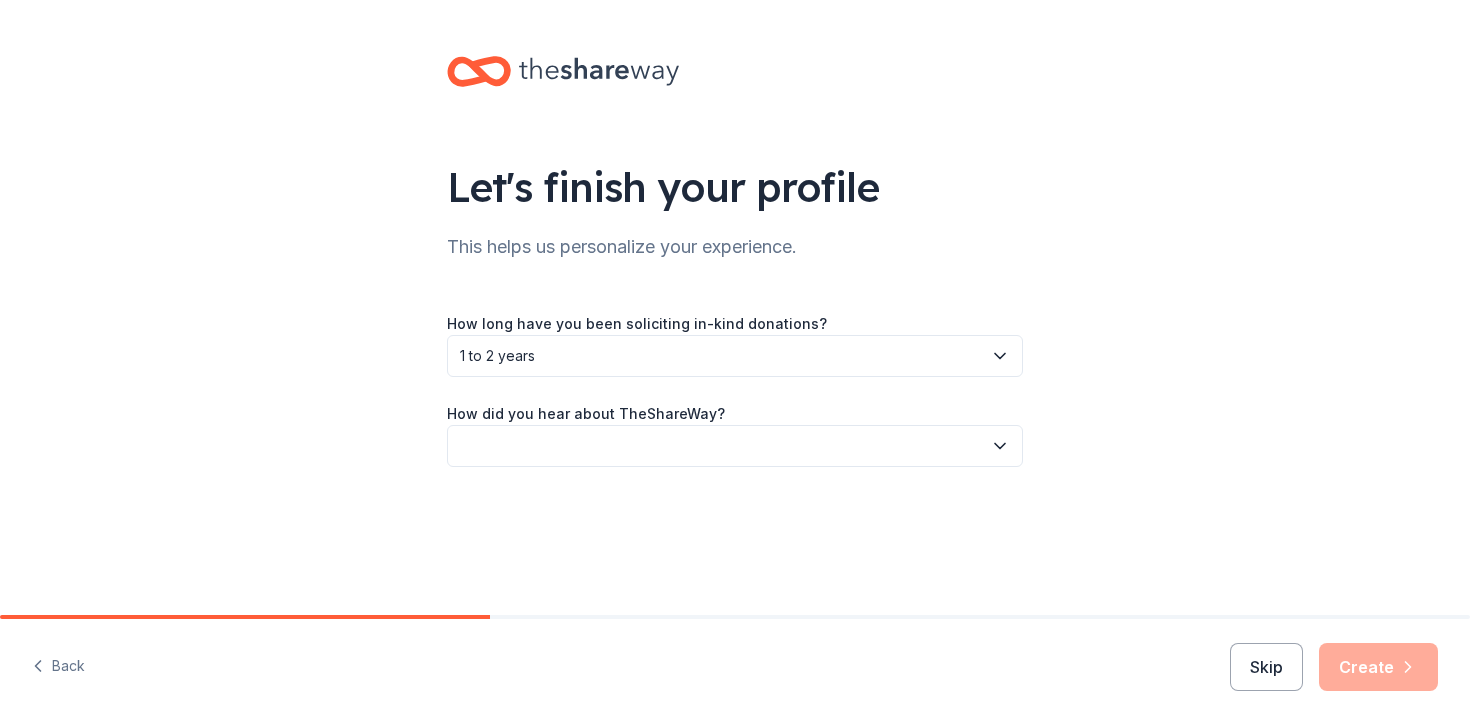 click at bounding box center [735, 446] 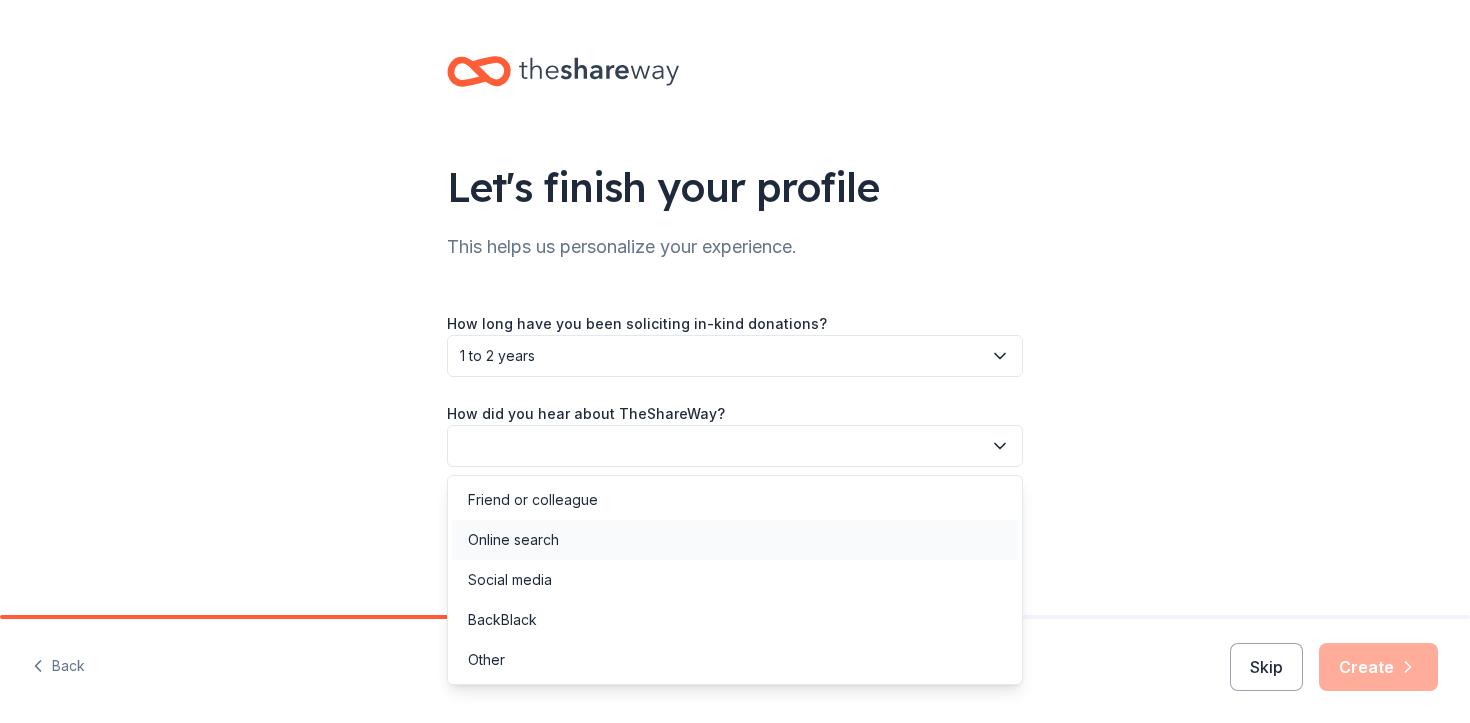 click on "Online search" at bounding box center (735, 540) 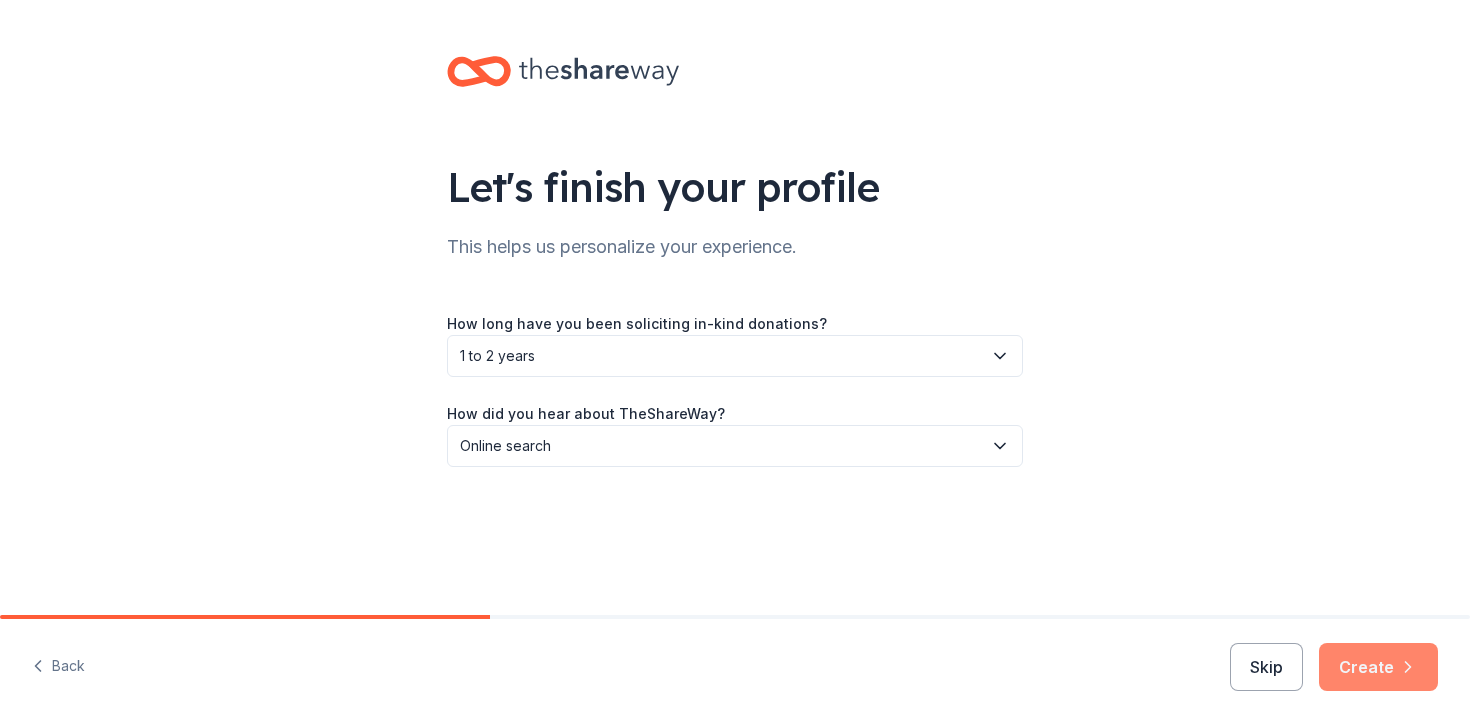 click 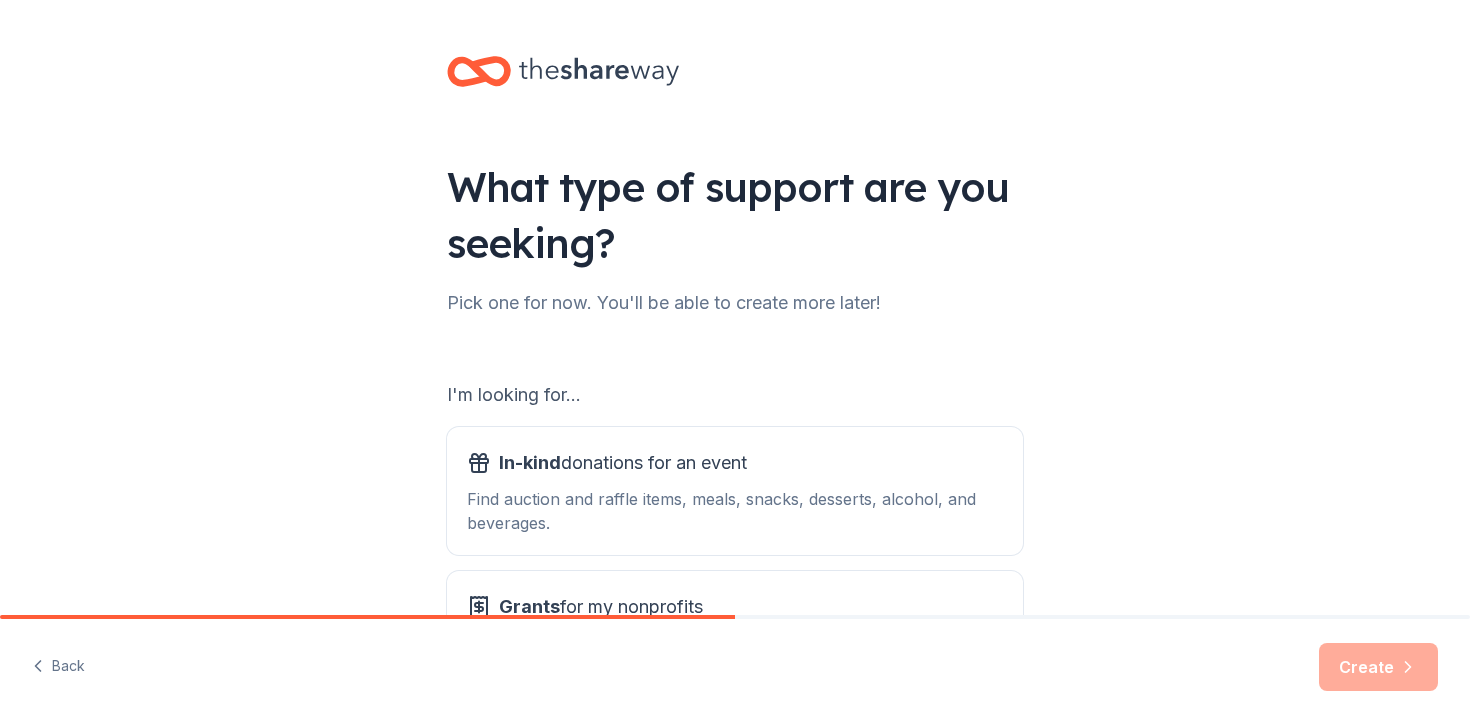 scroll, scrollTop: 114, scrollLeft: 0, axis: vertical 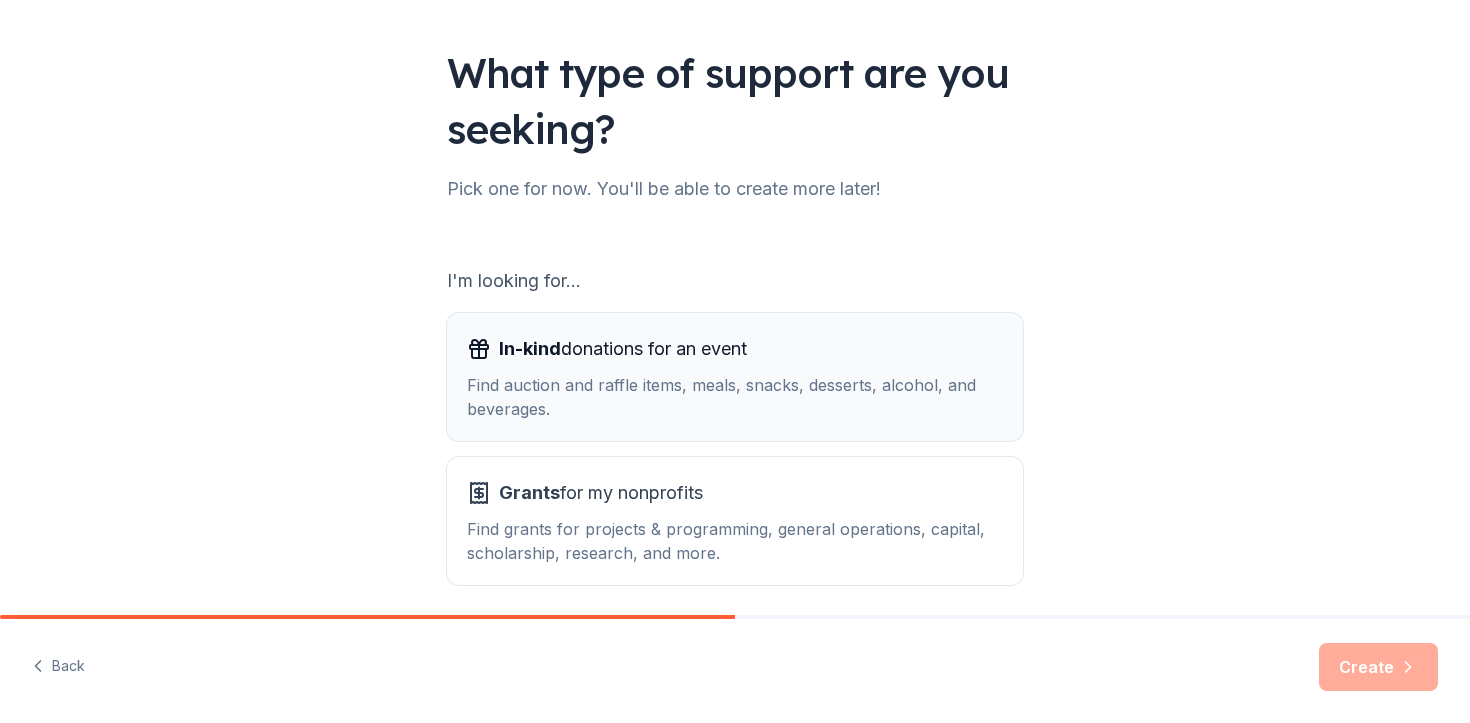 click on "In-kind  donations for an event Find auction and raffle items, meals, snacks, desserts, alcohol, and beverages." at bounding box center (735, 377) 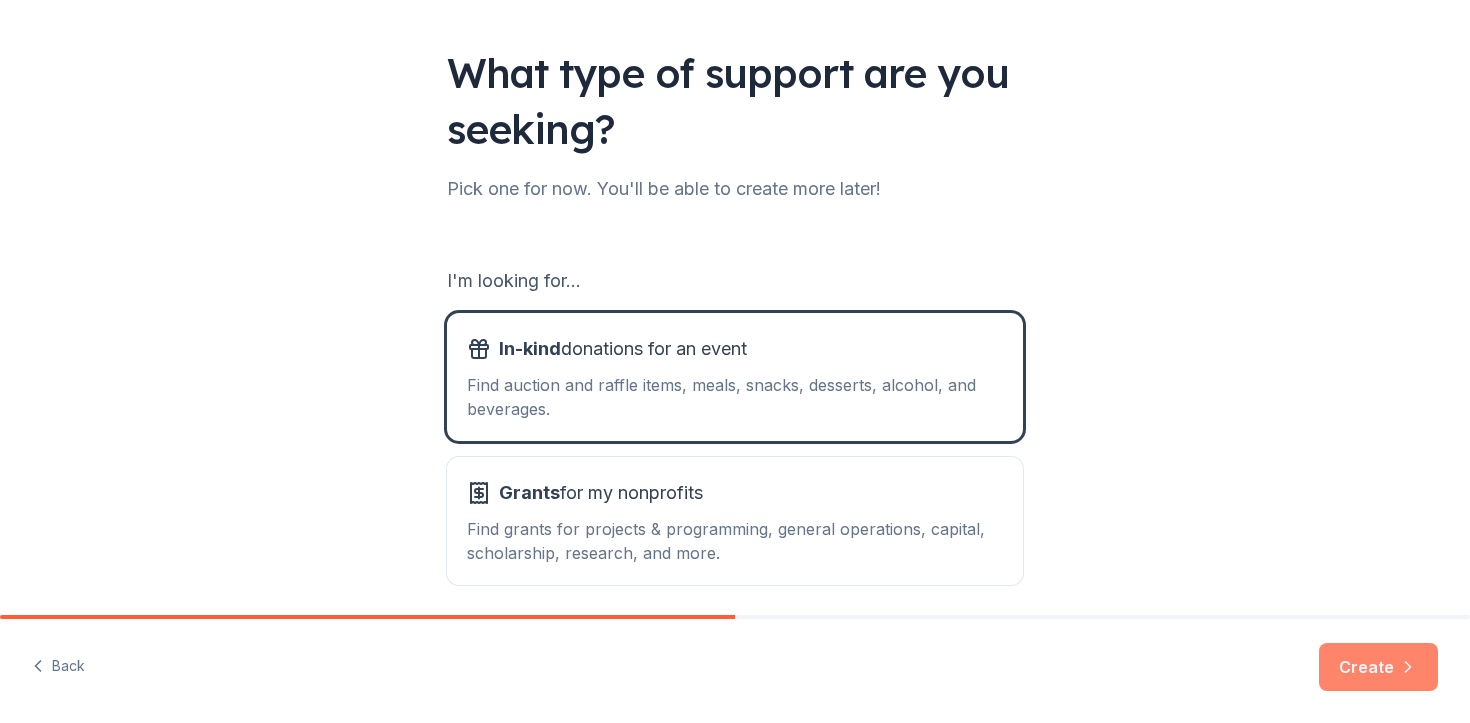 click on "Create" at bounding box center [1378, 667] 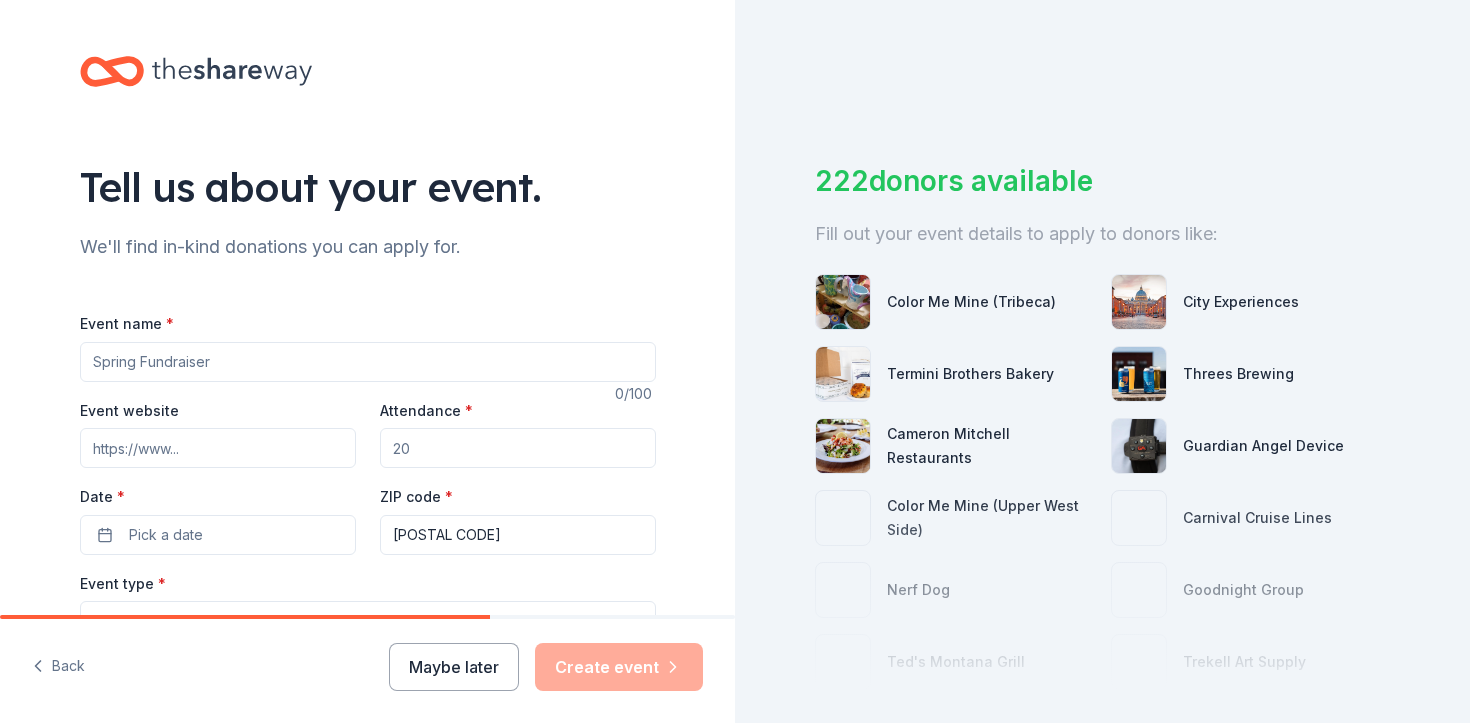 scroll, scrollTop: 41, scrollLeft: 0, axis: vertical 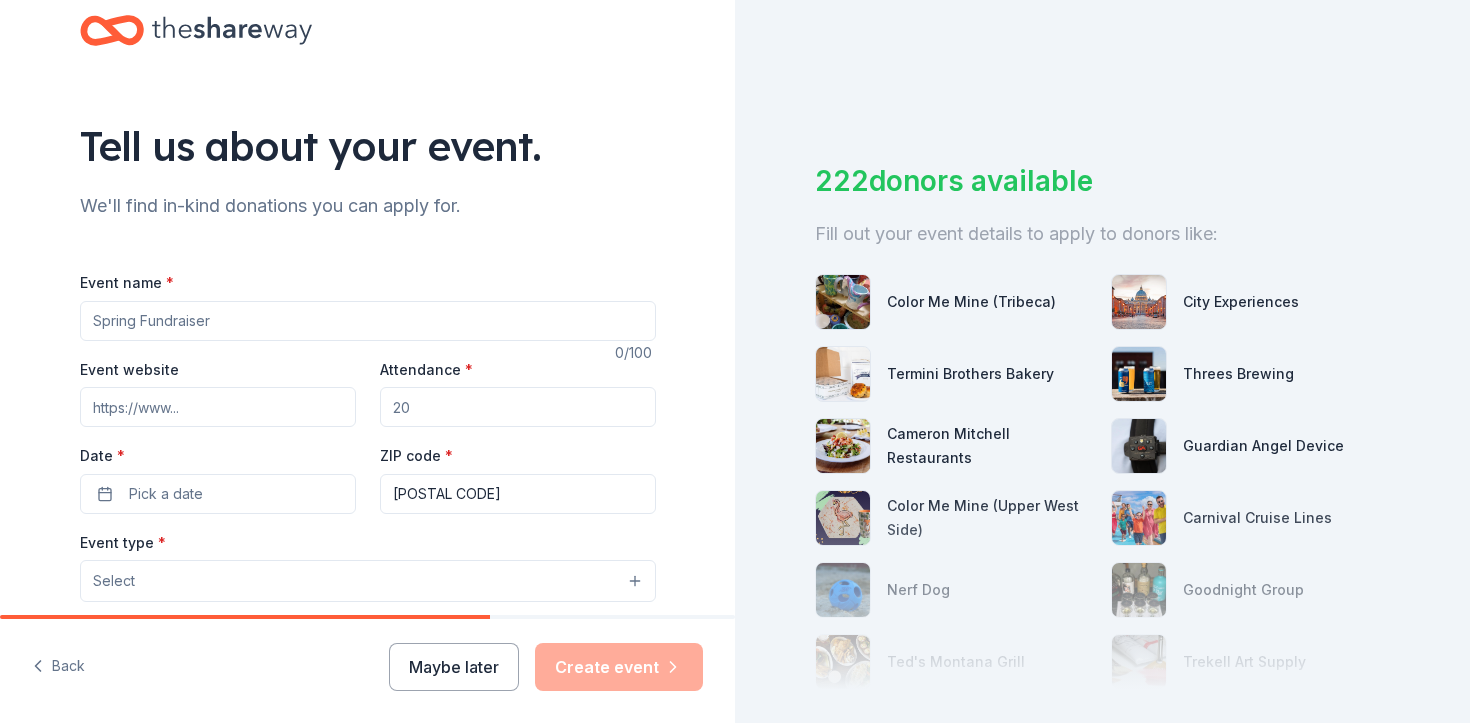 click on "Back Maybe later Create event" at bounding box center (367, 671) 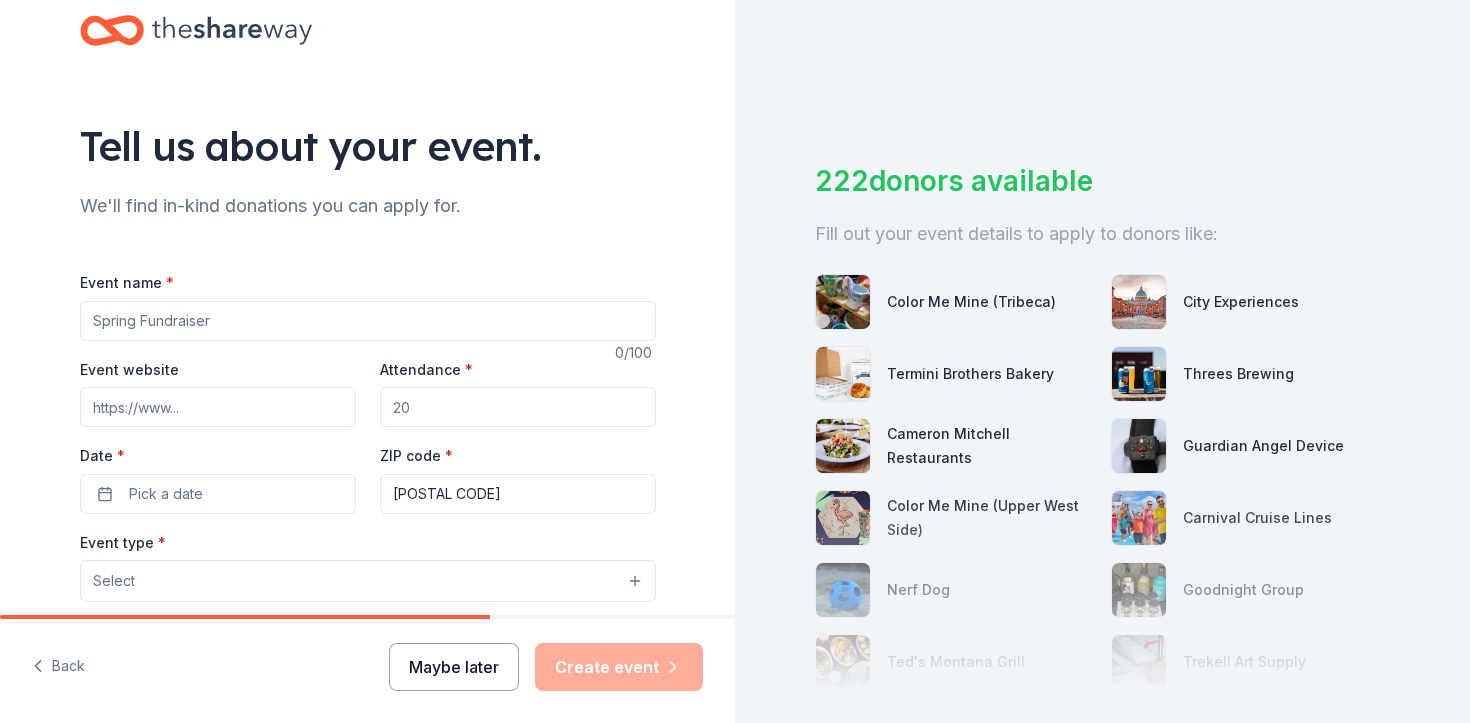 click on "Maybe later" at bounding box center (454, 667) 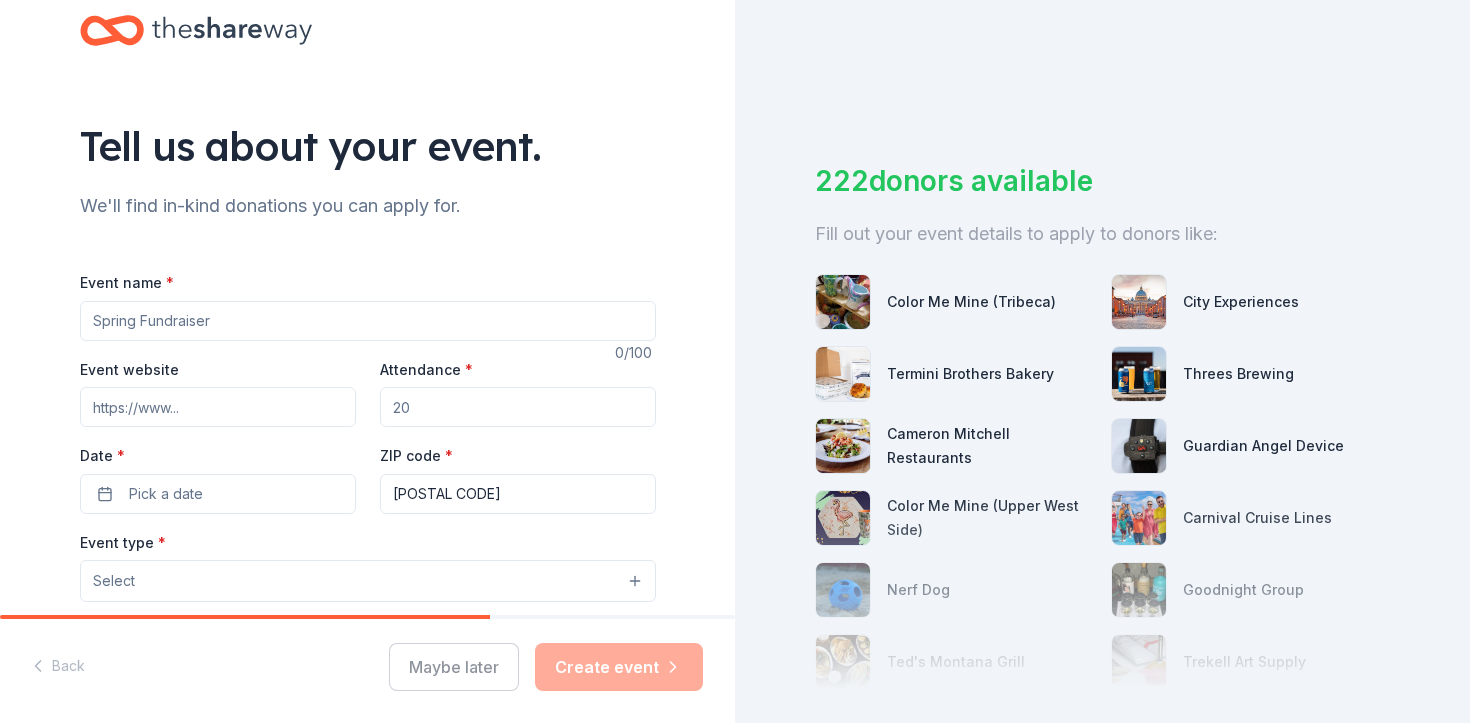 click on "Maybe later Create event" at bounding box center (546, 667) 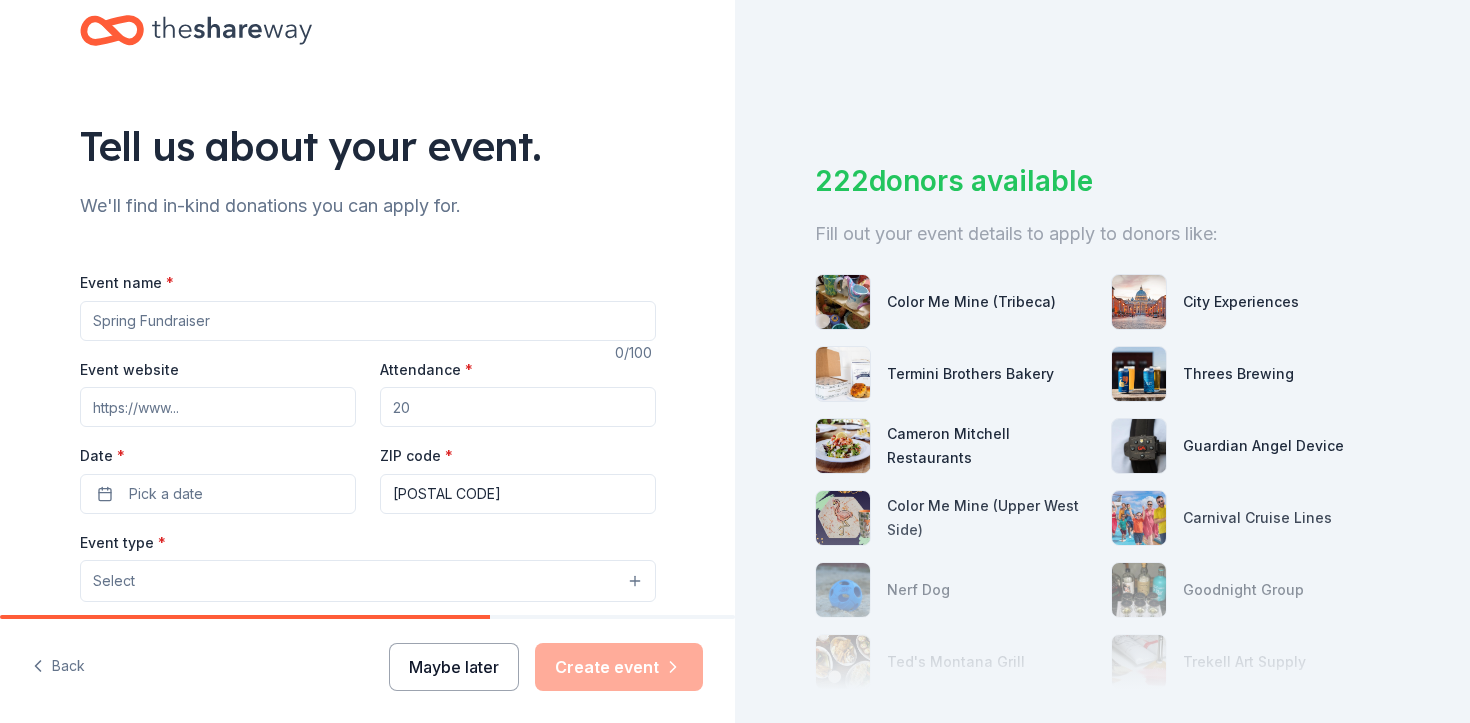 click on "Maybe later" at bounding box center (454, 667) 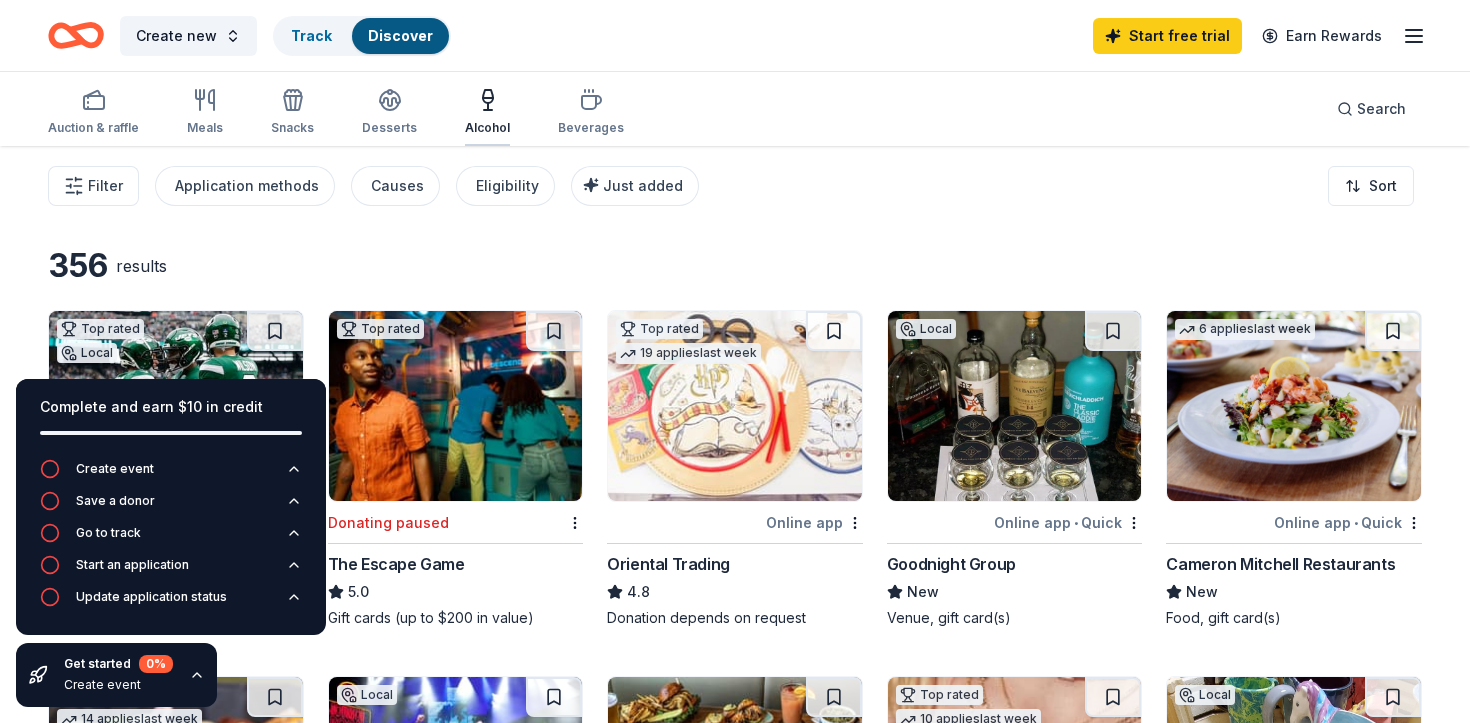 click on "Alcohol" at bounding box center [487, 112] 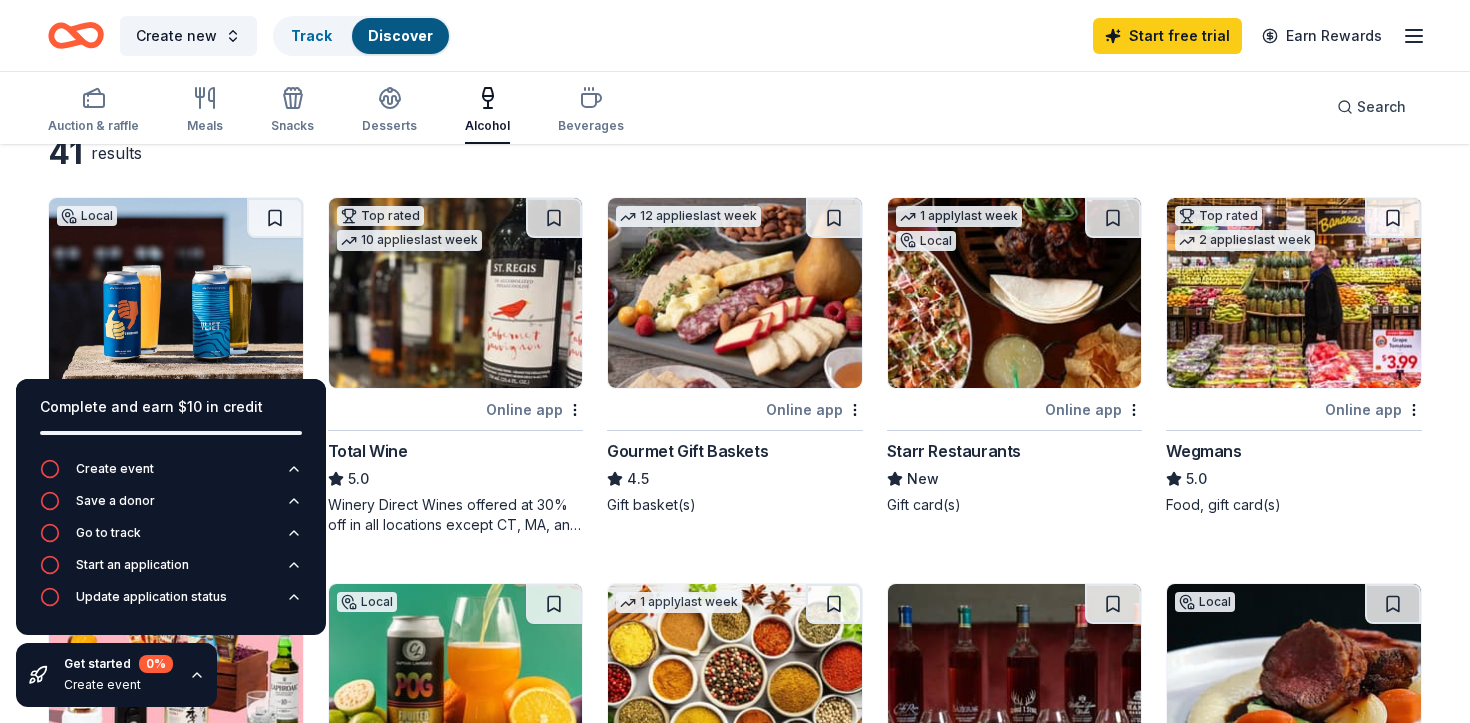 scroll, scrollTop: 203, scrollLeft: 0, axis: vertical 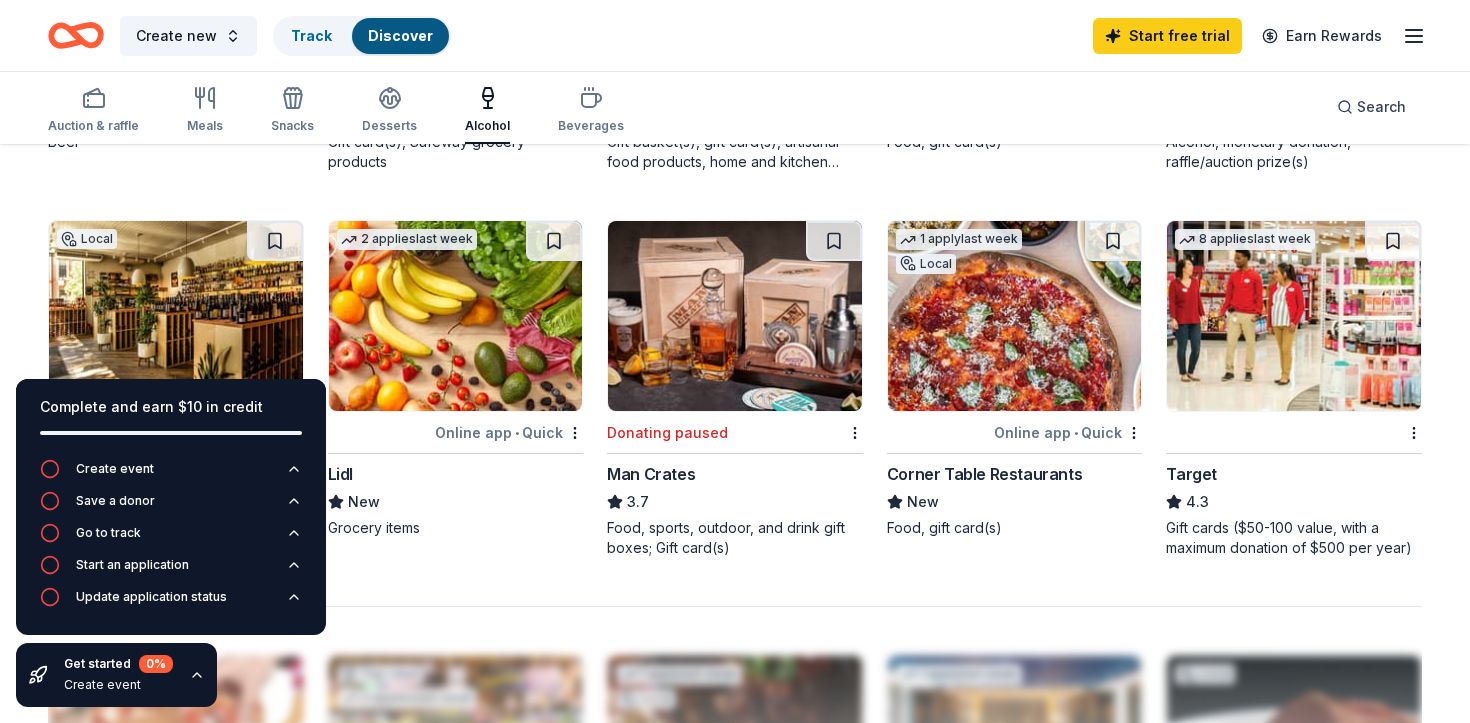 click at bounding box center [176, 316] 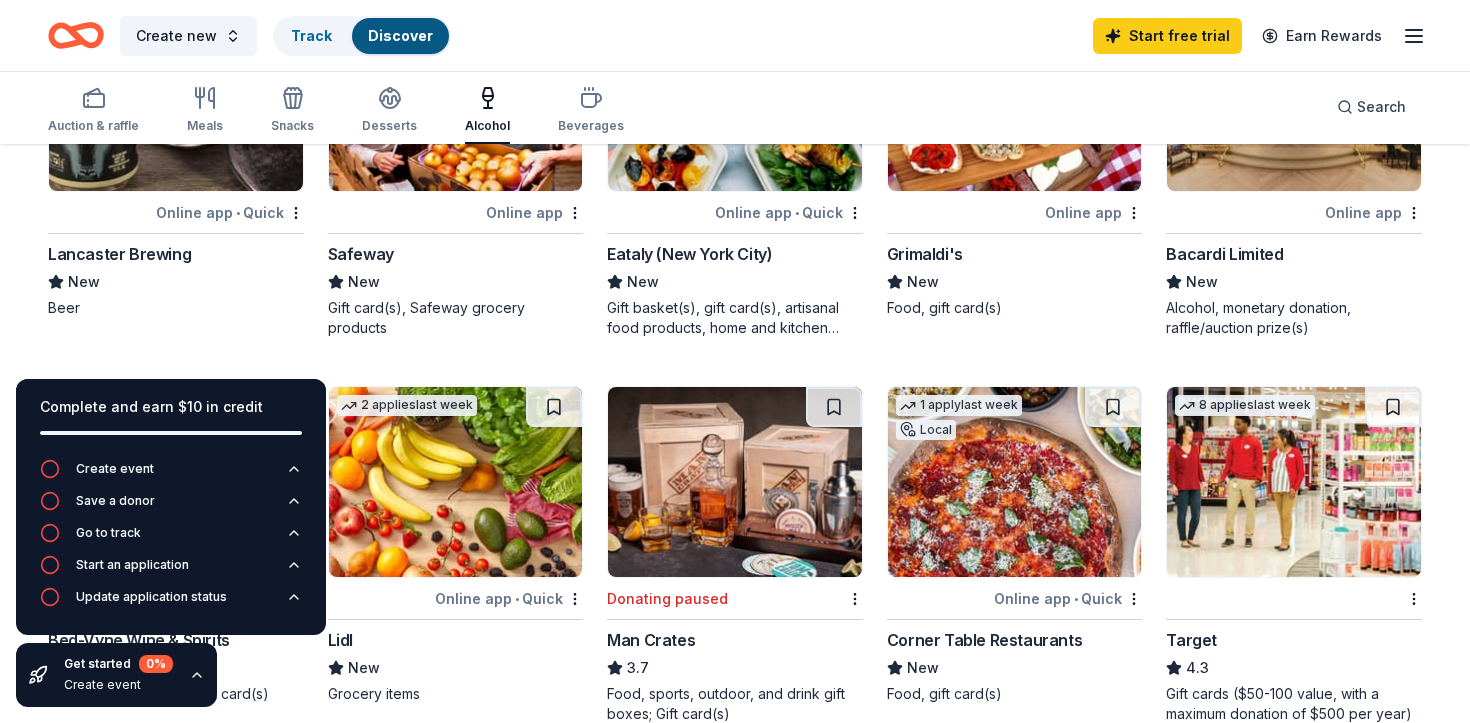 scroll, scrollTop: 1046, scrollLeft: 0, axis: vertical 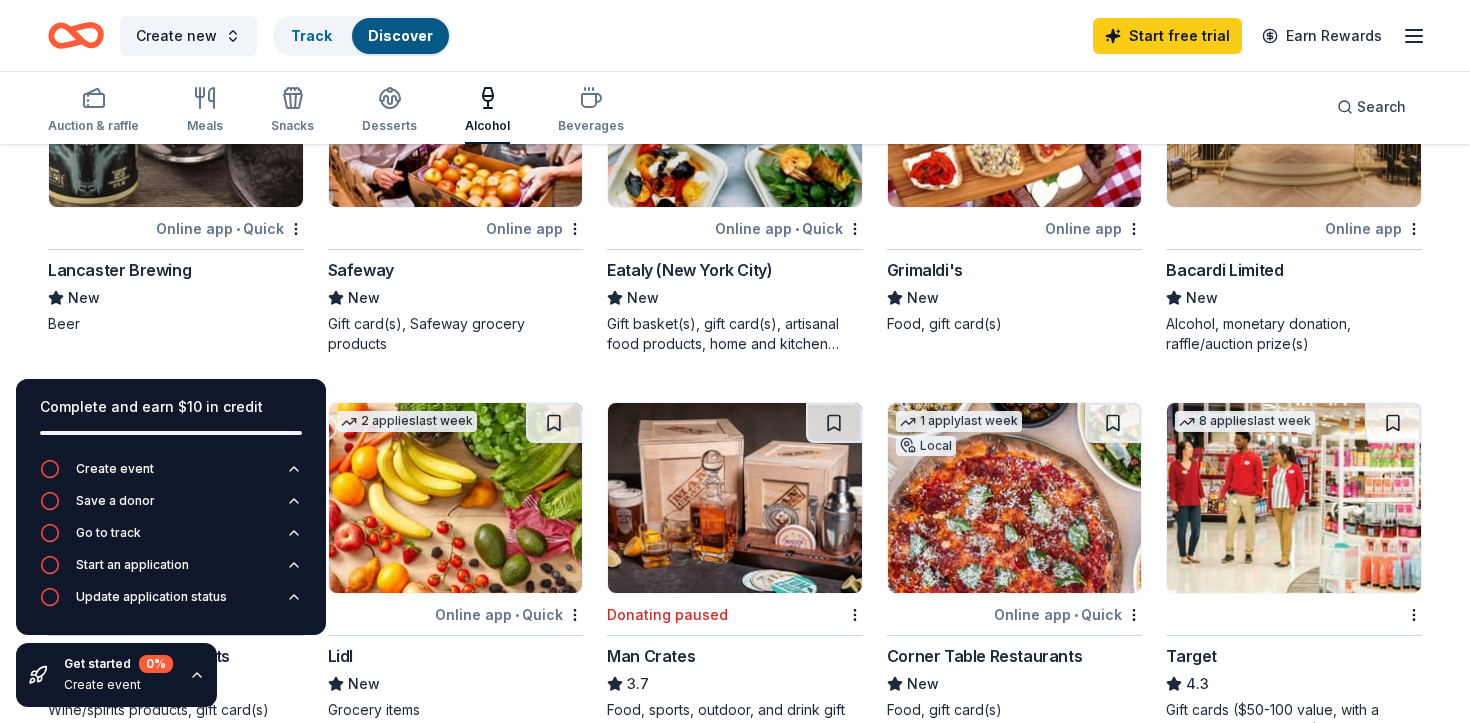 click 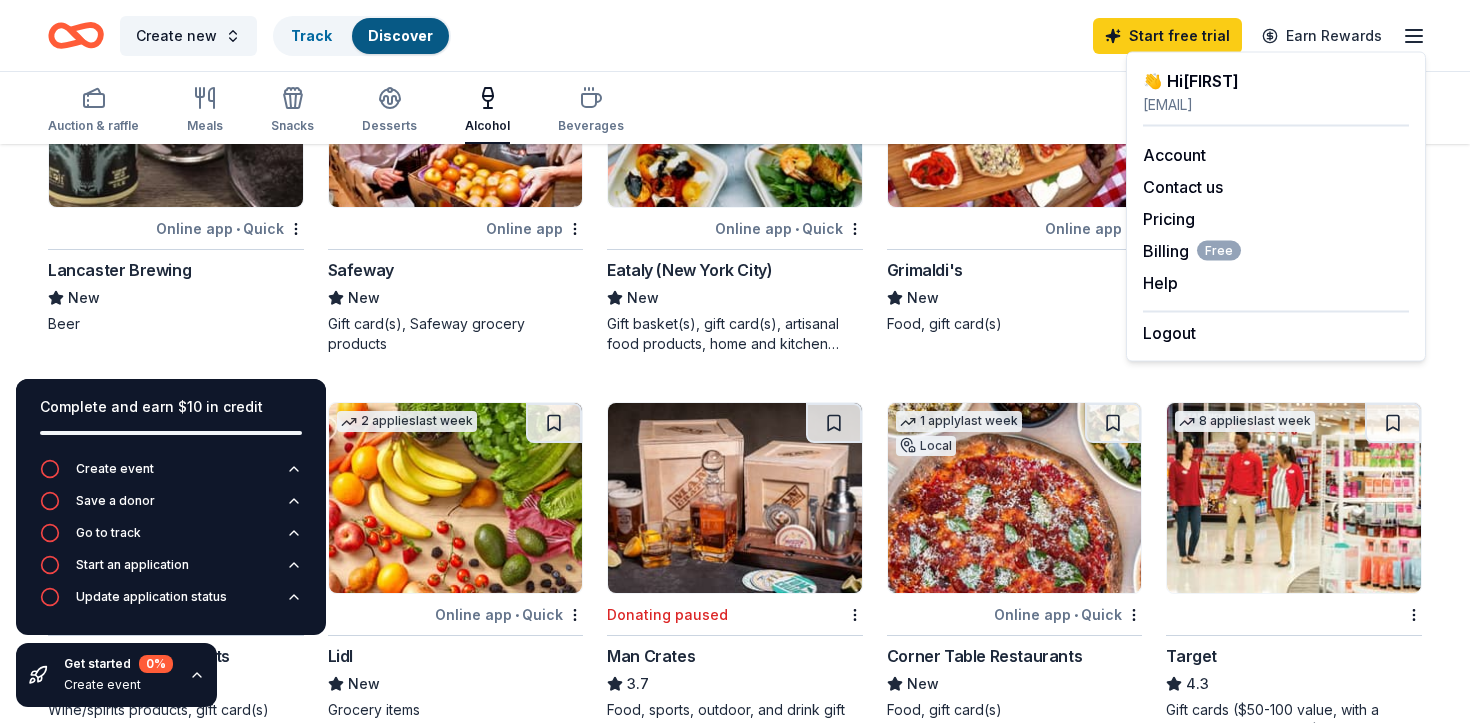 click on "👋 Hi  Sophie" at bounding box center [1276, 81] 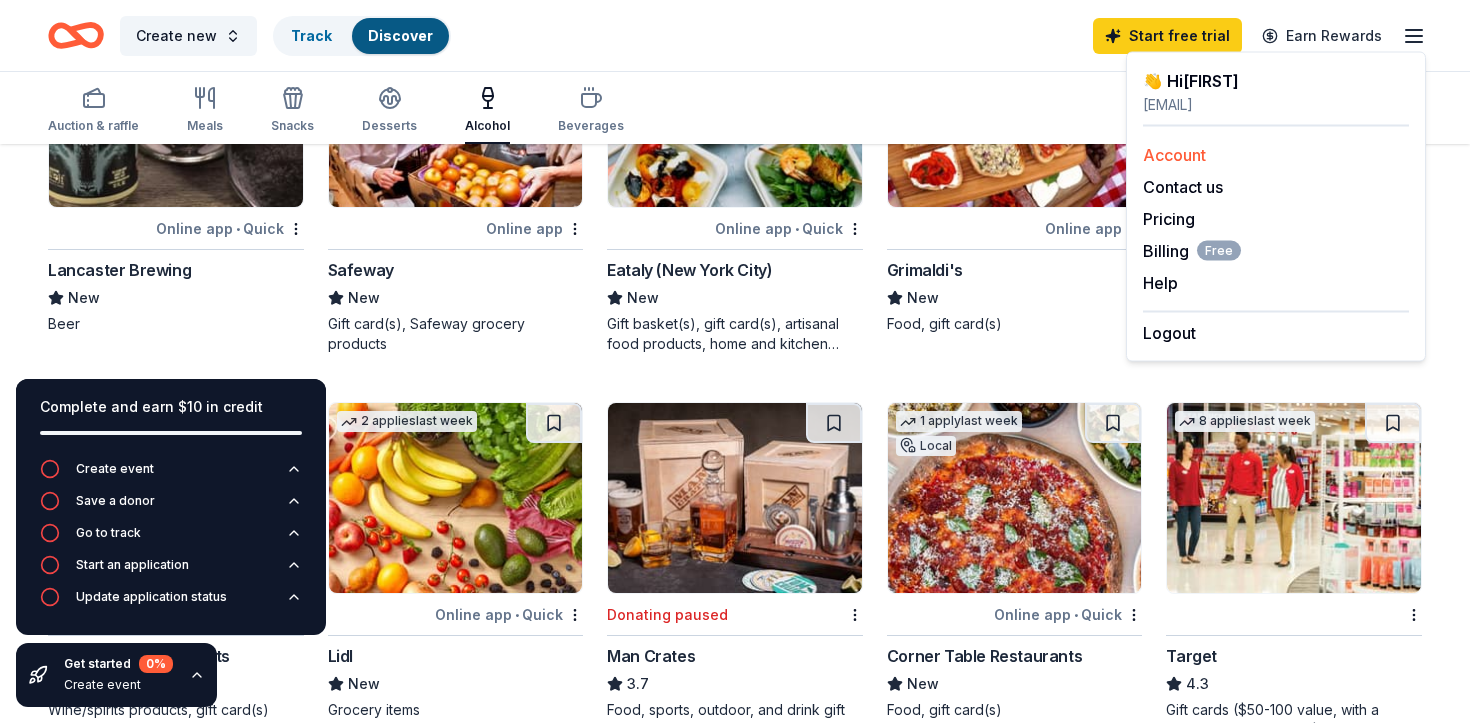 click on "Account" at bounding box center (1174, 155) 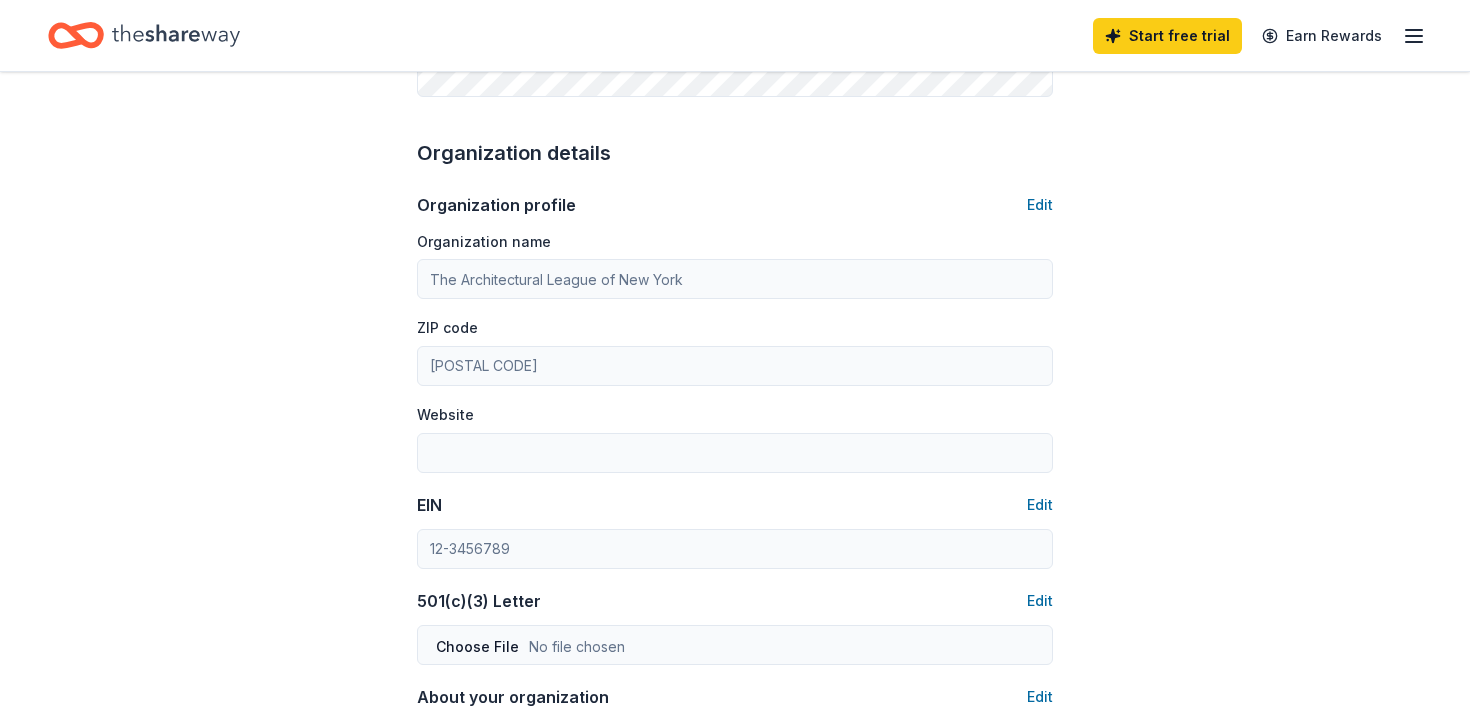 scroll, scrollTop: 0, scrollLeft: 0, axis: both 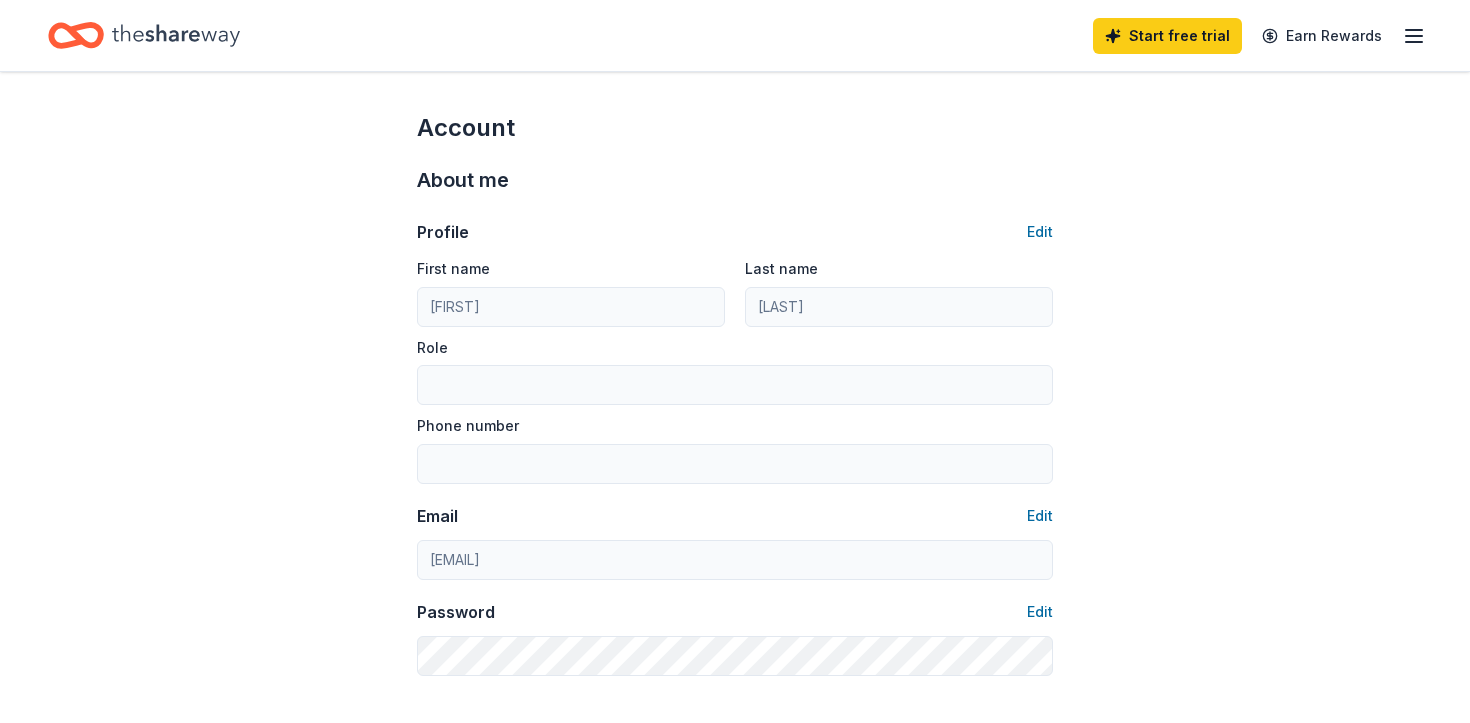 click on "Profile Edit" at bounding box center (735, 232) 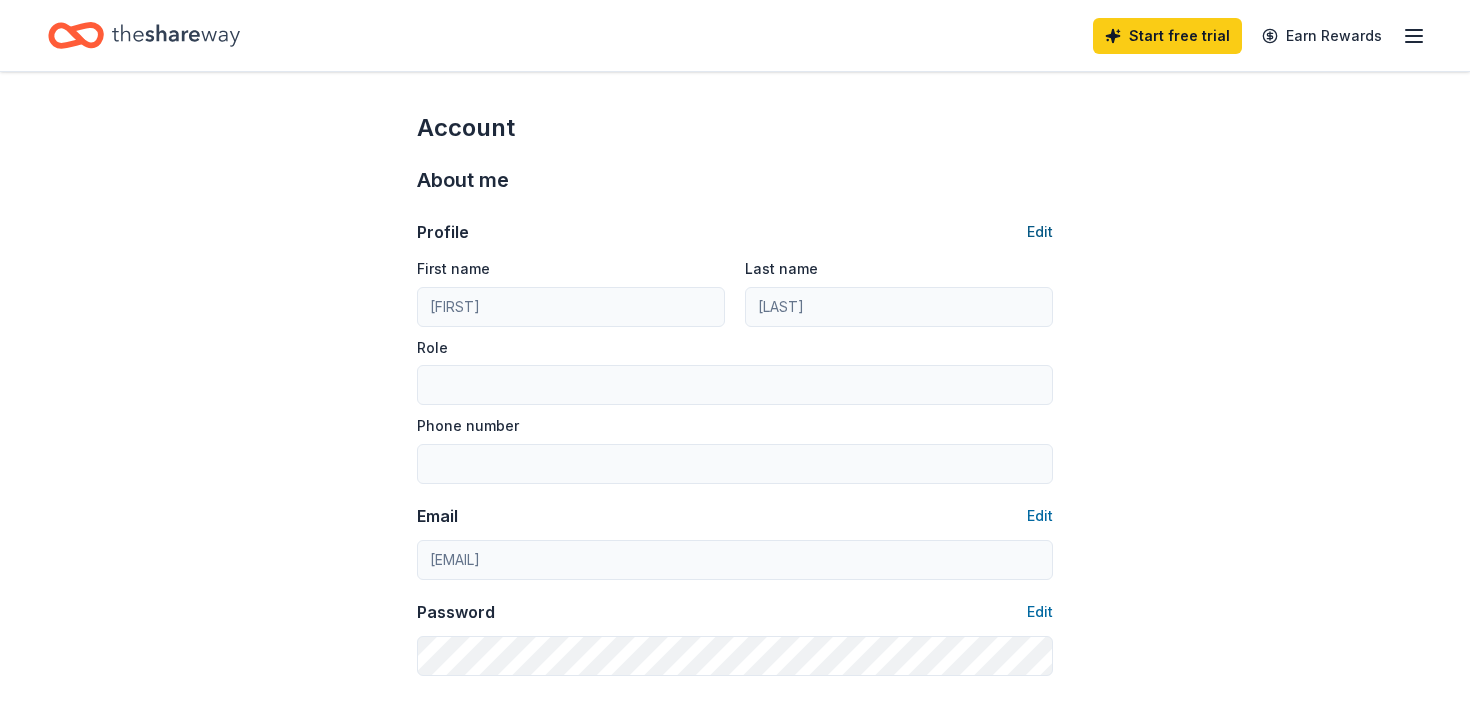 click on "Edit" at bounding box center (1040, 232) 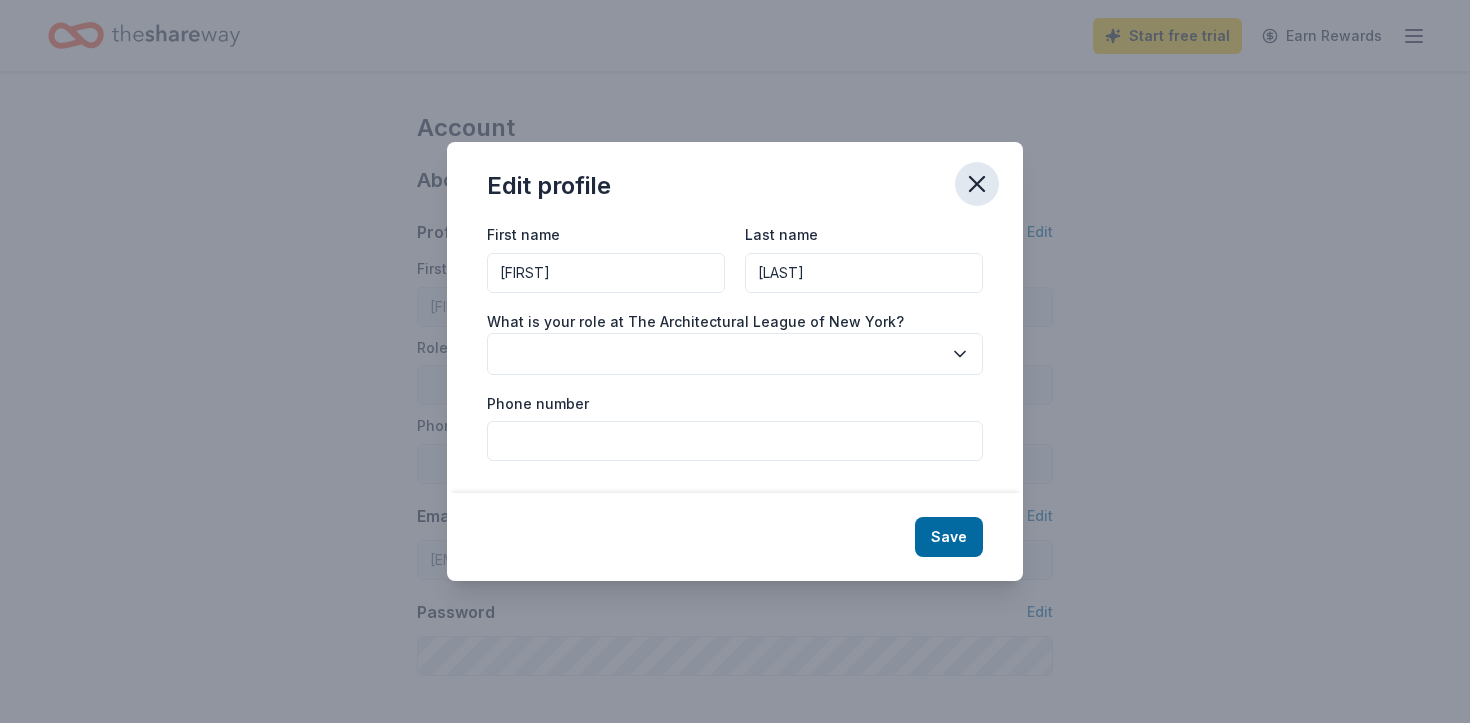 click 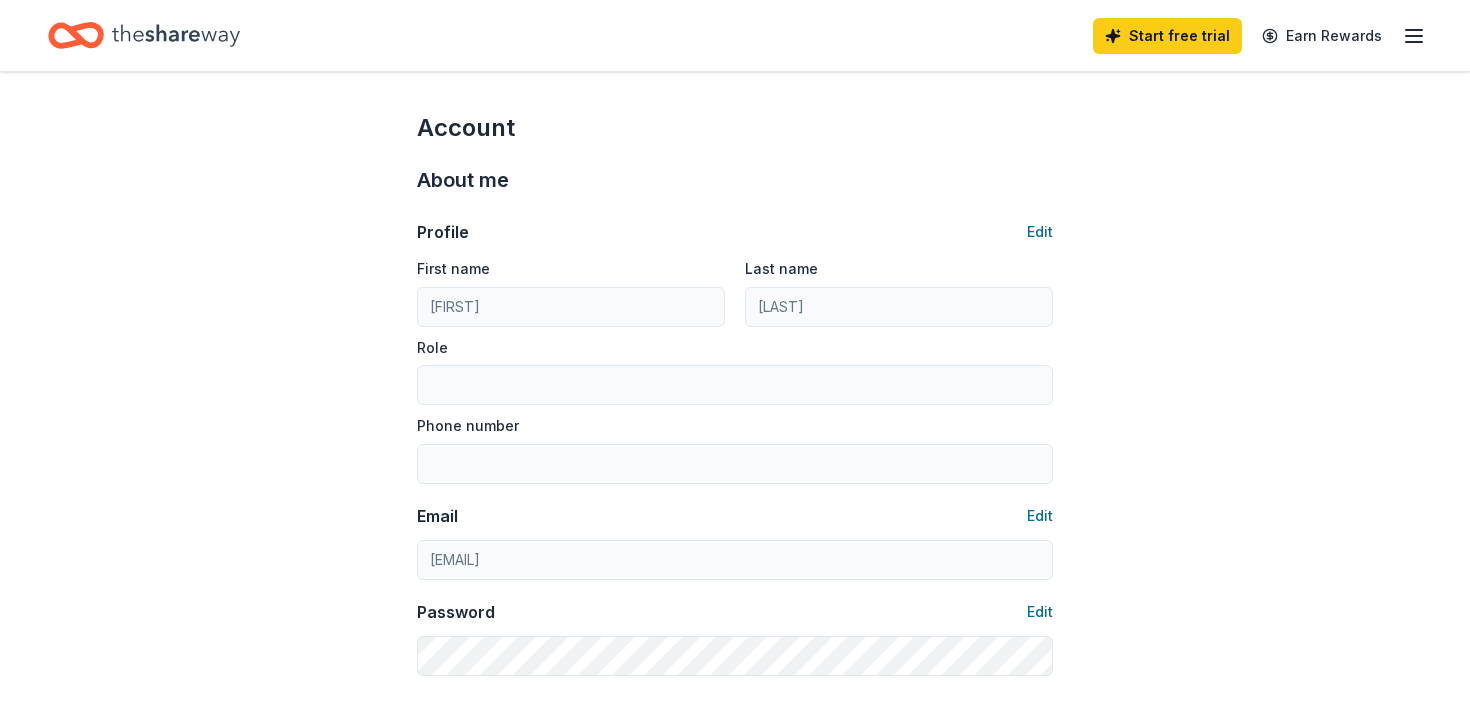 click 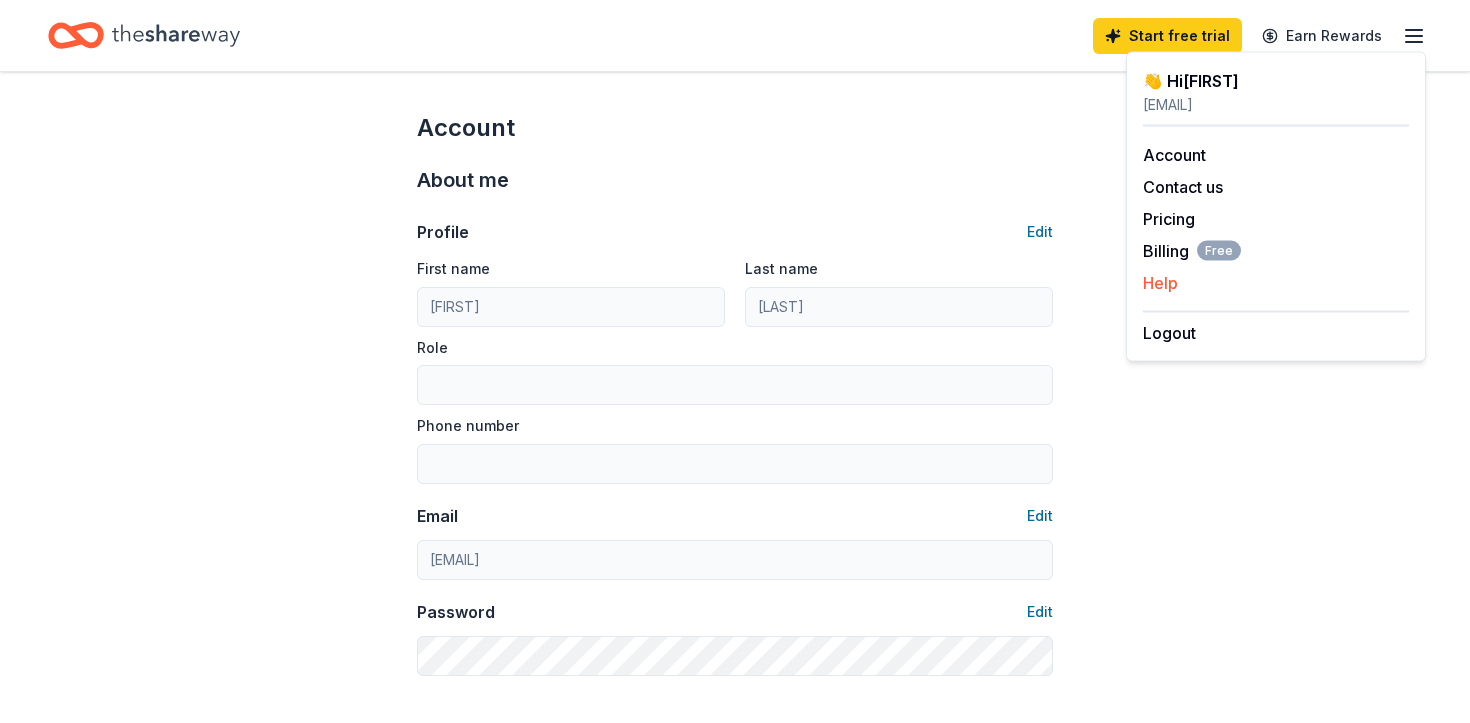 click on "Help" at bounding box center (1160, 283) 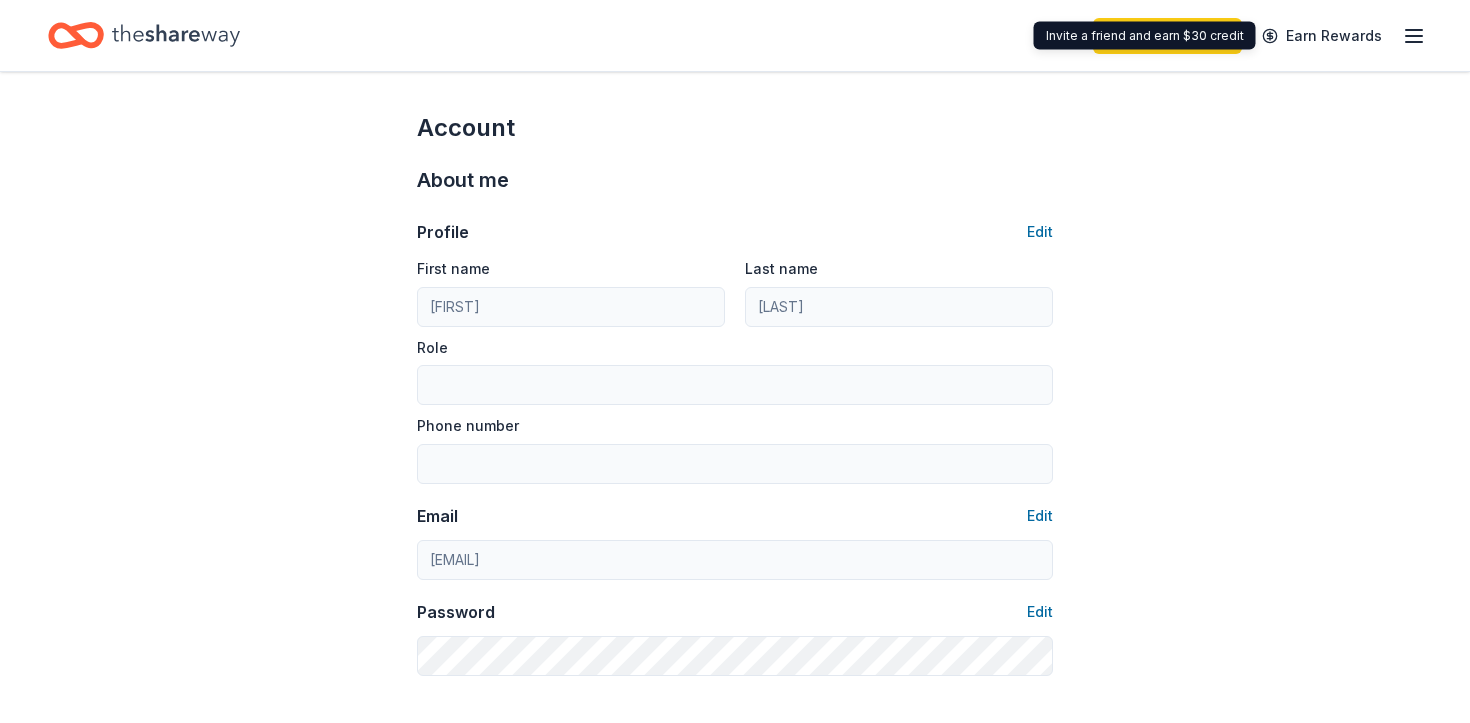 click on "Start free  trial Earn Rewards" at bounding box center (1259, 35) 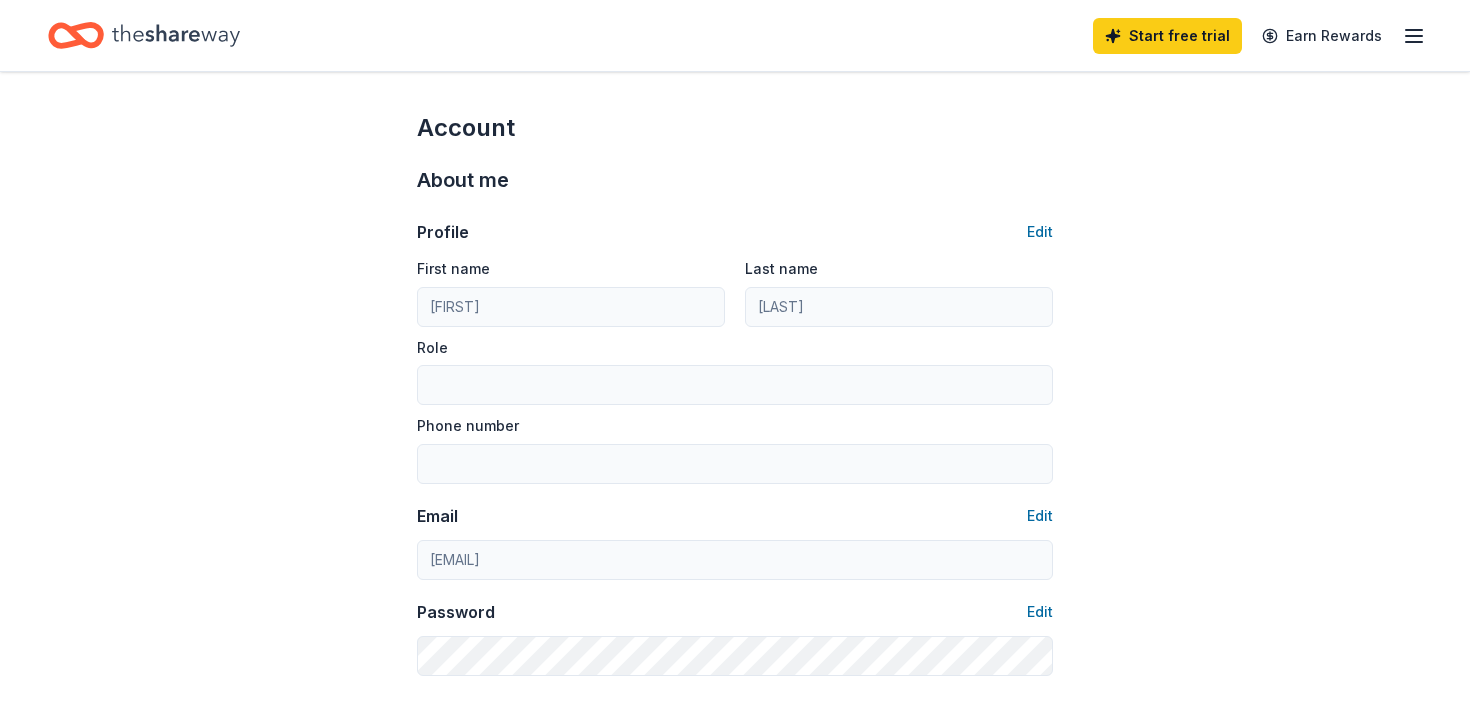 click 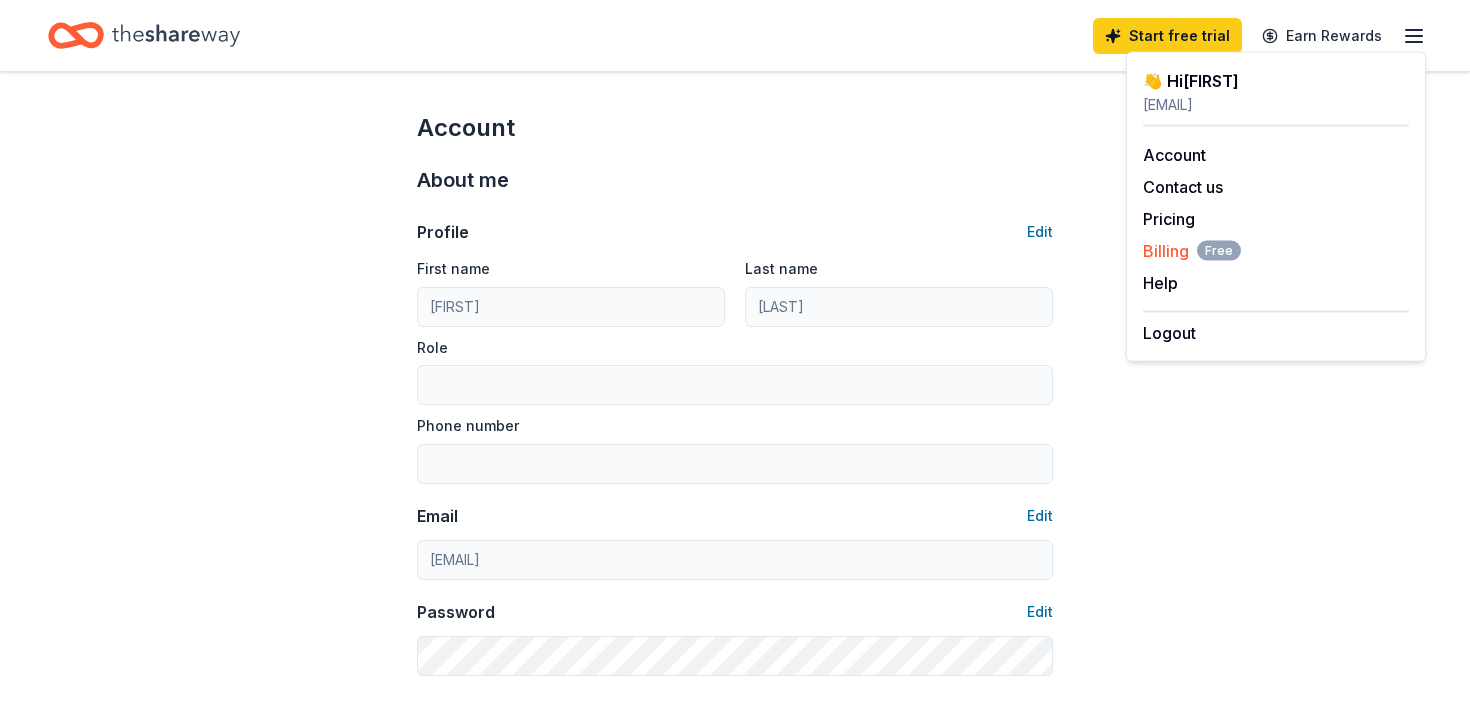 click on "Billing Free" at bounding box center [1192, 251] 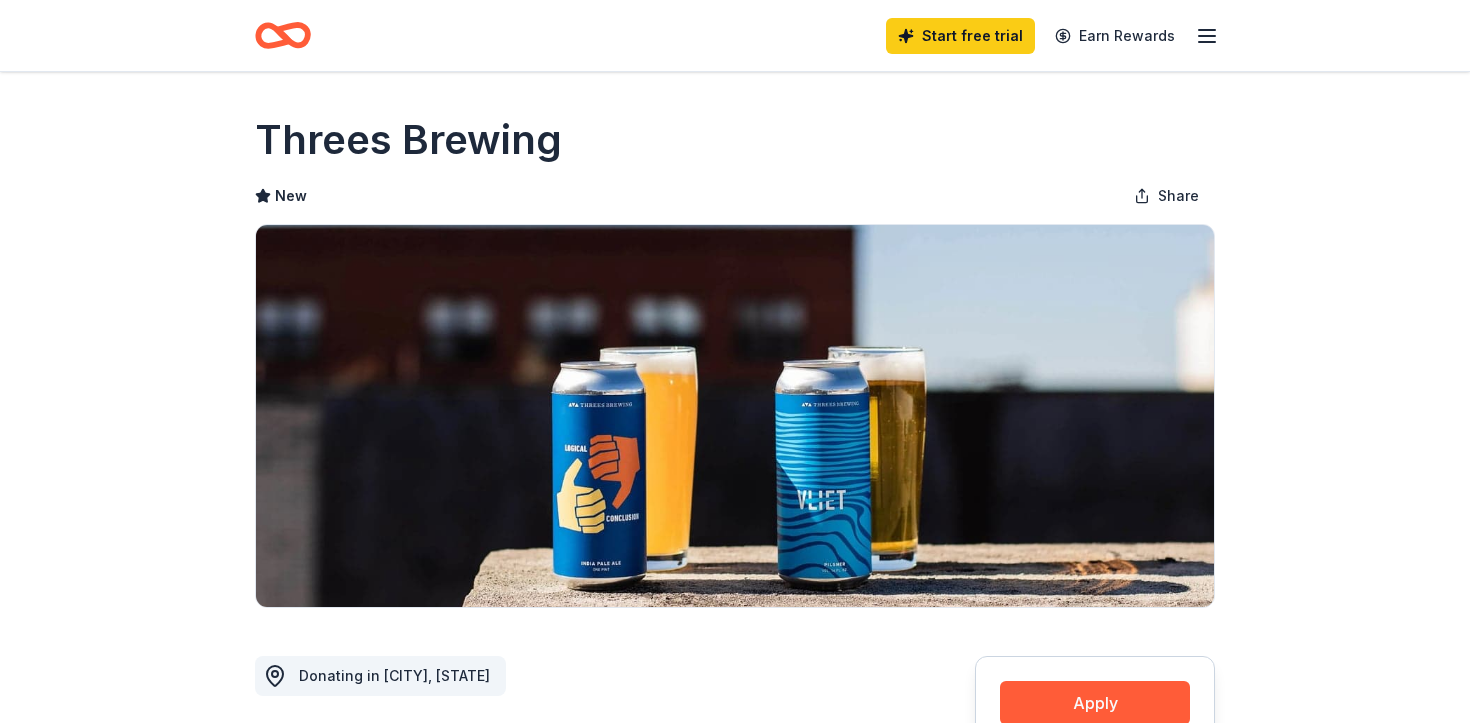 scroll, scrollTop: 0, scrollLeft: 0, axis: both 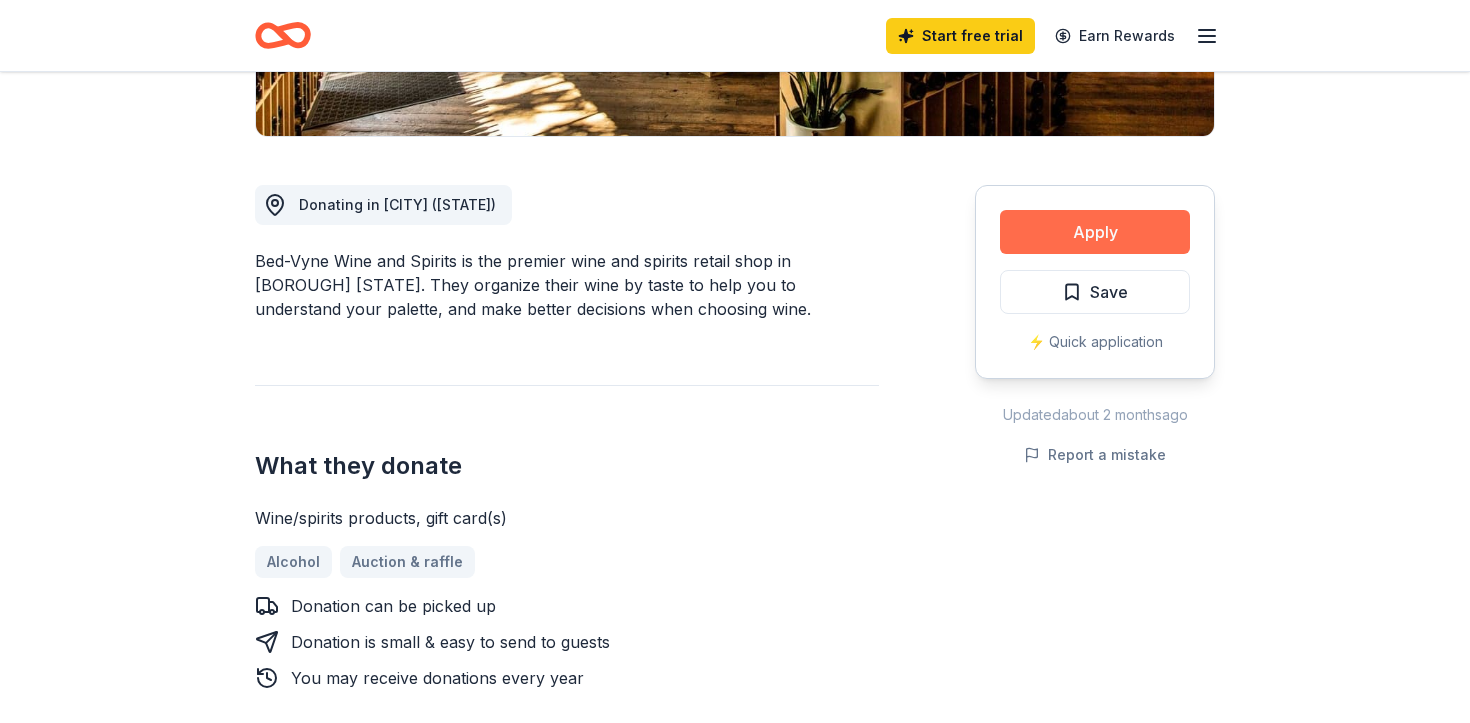 click on "Apply" at bounding box center [1095, 232] 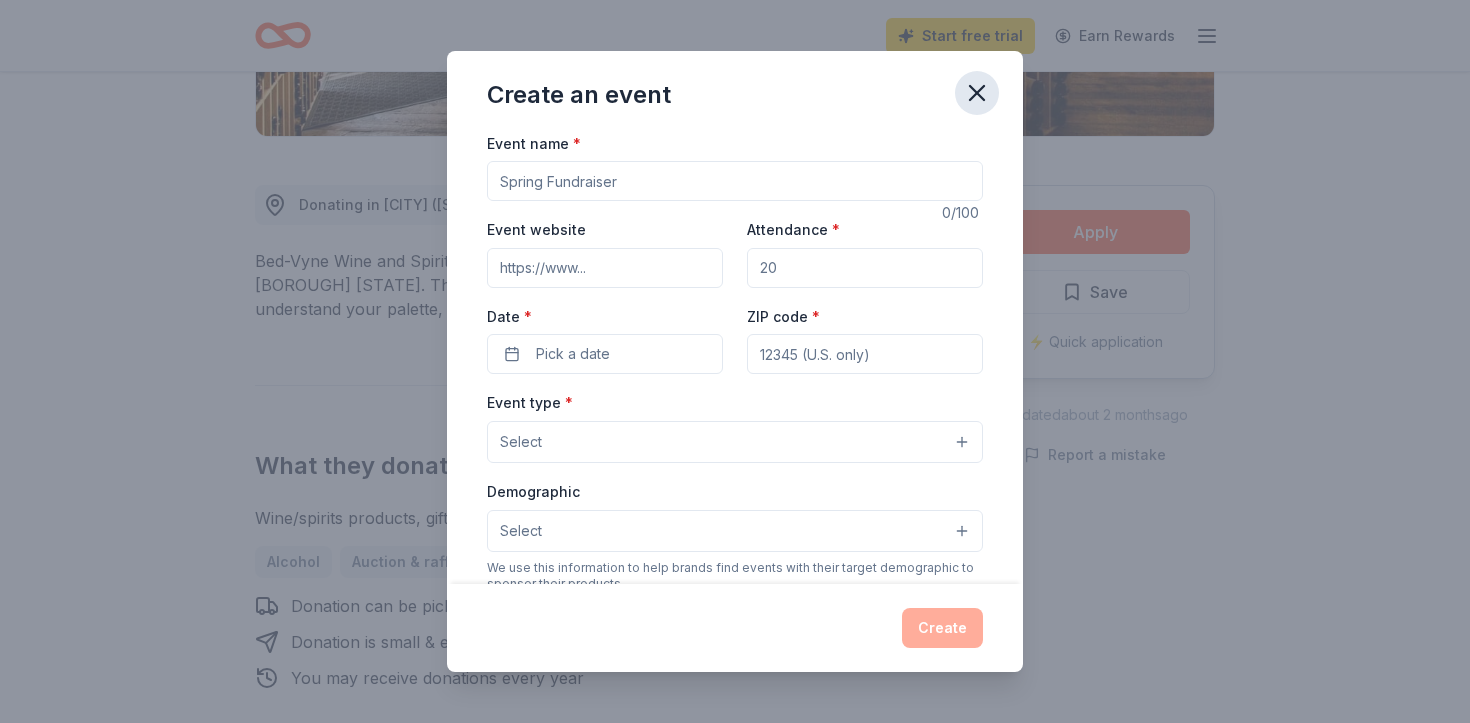 click 